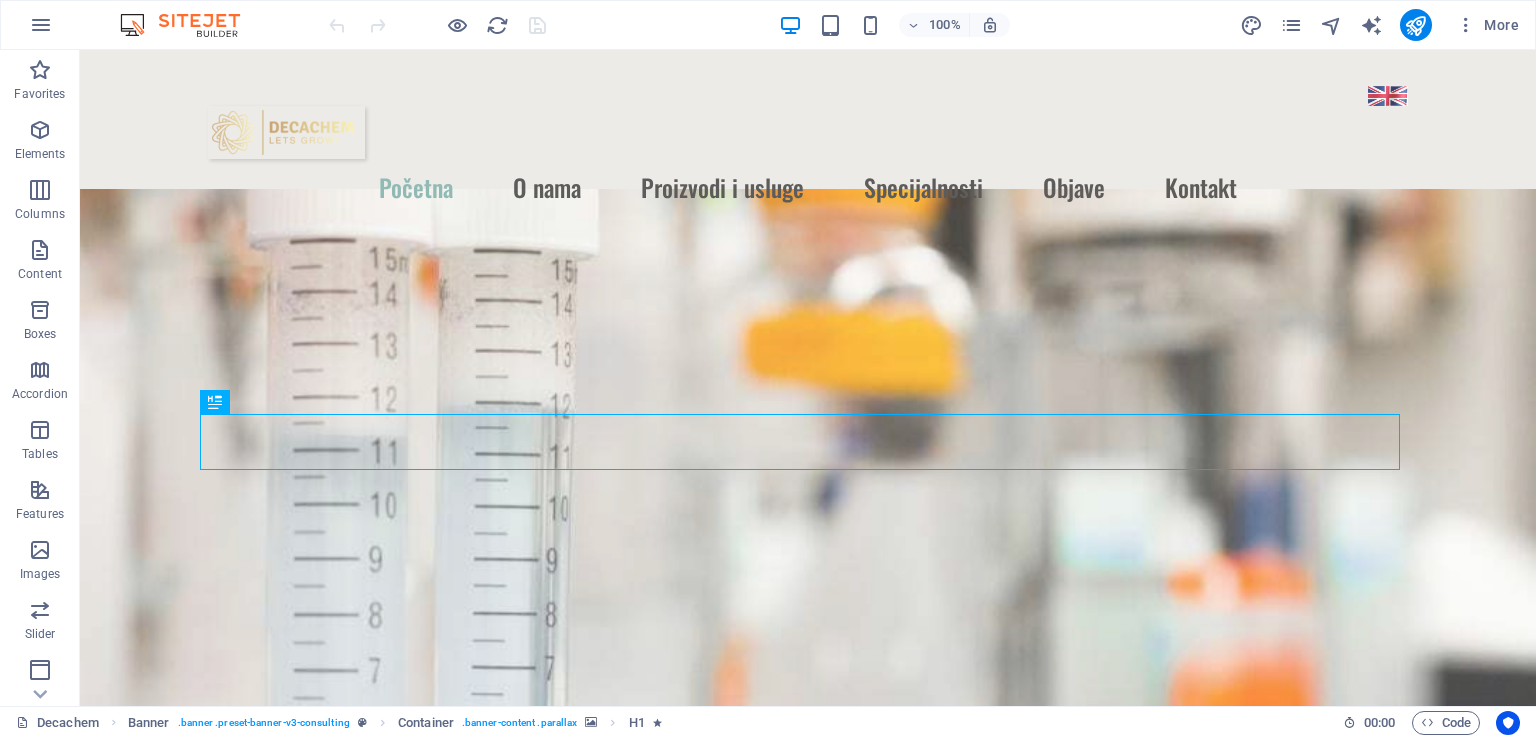 scroll, scrollTop: 0, scrollLeft: 0, axis: both 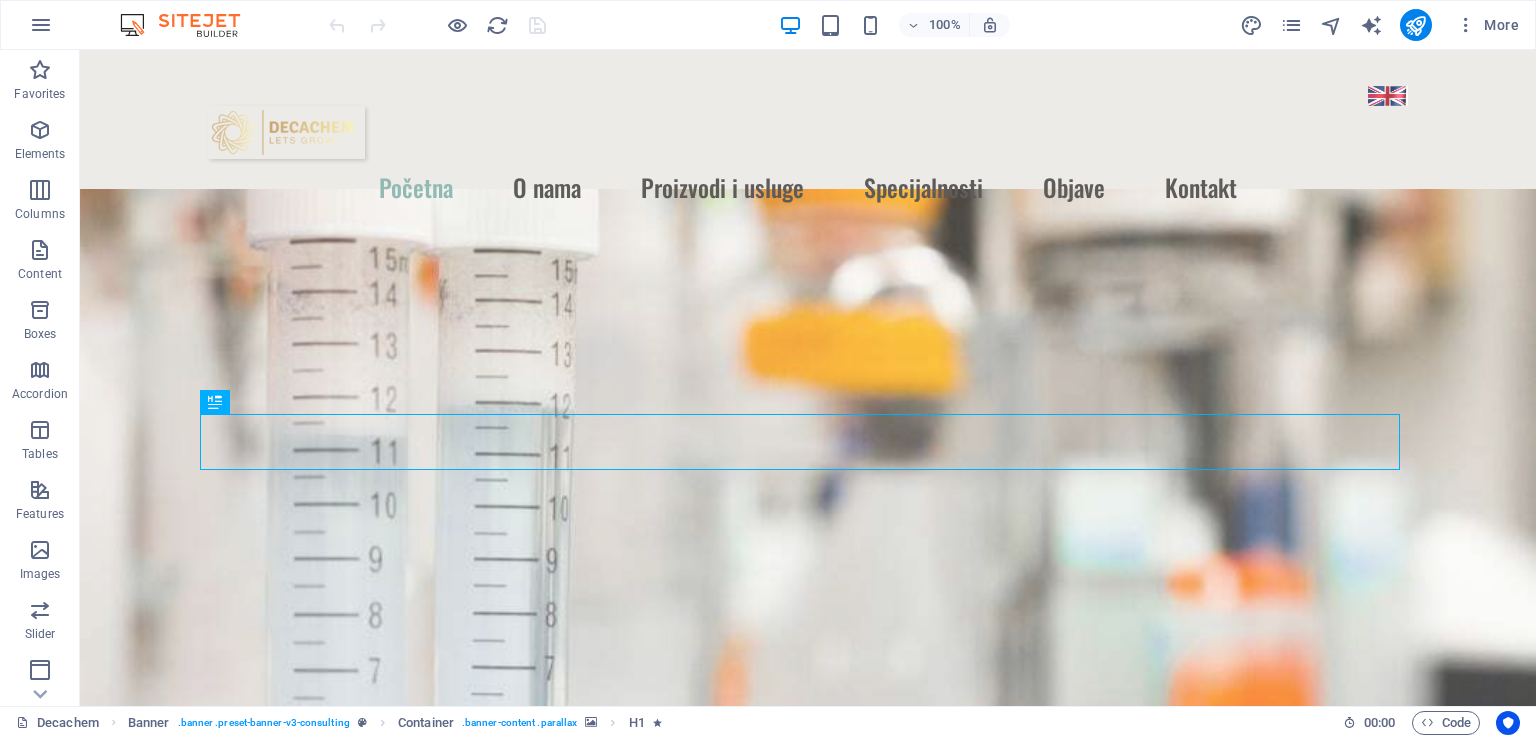 click on "More" at bounding box center (1383, 25) 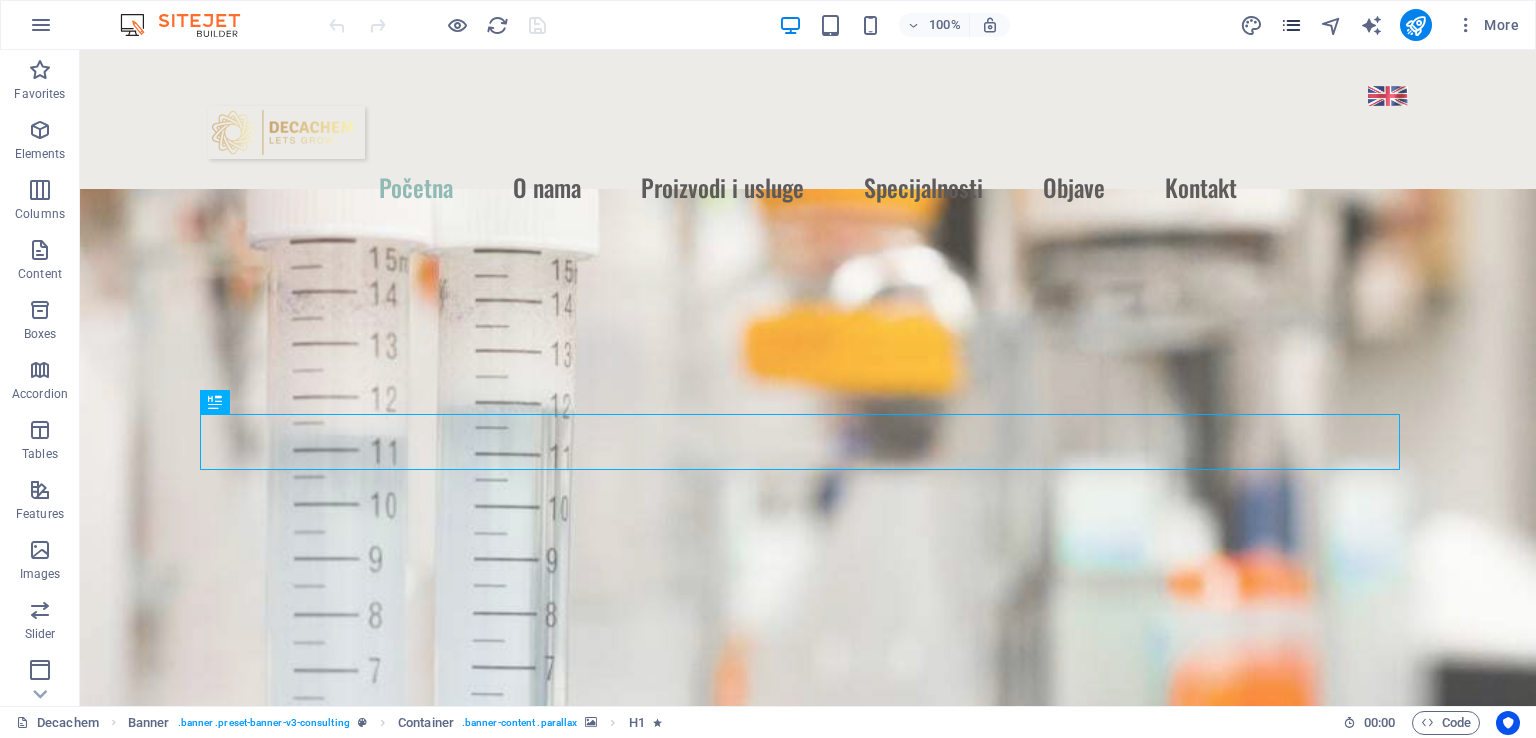 click at bounding box center (1291, 25) 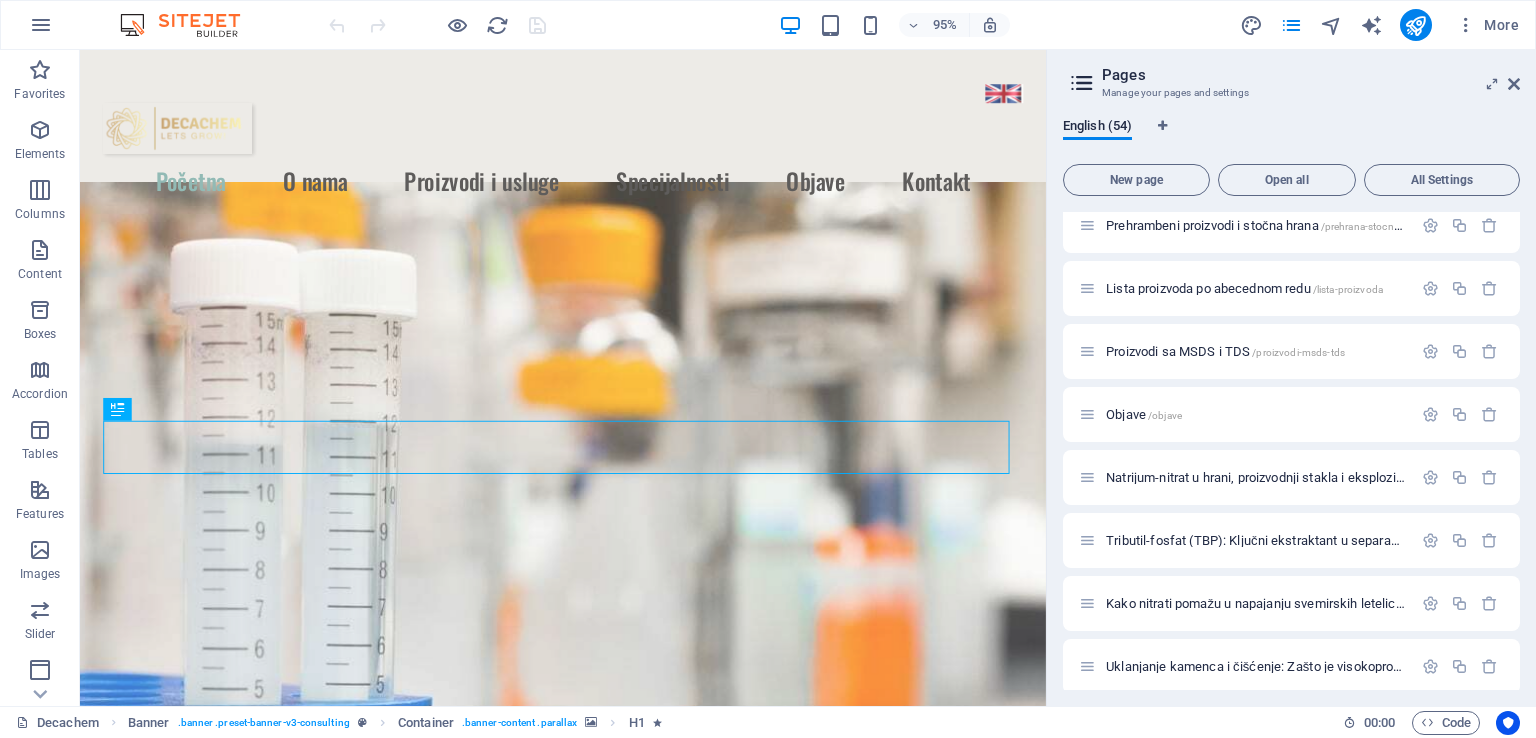 scroll, scrollTop: 775, scrollLeft: 0, axis: vertical 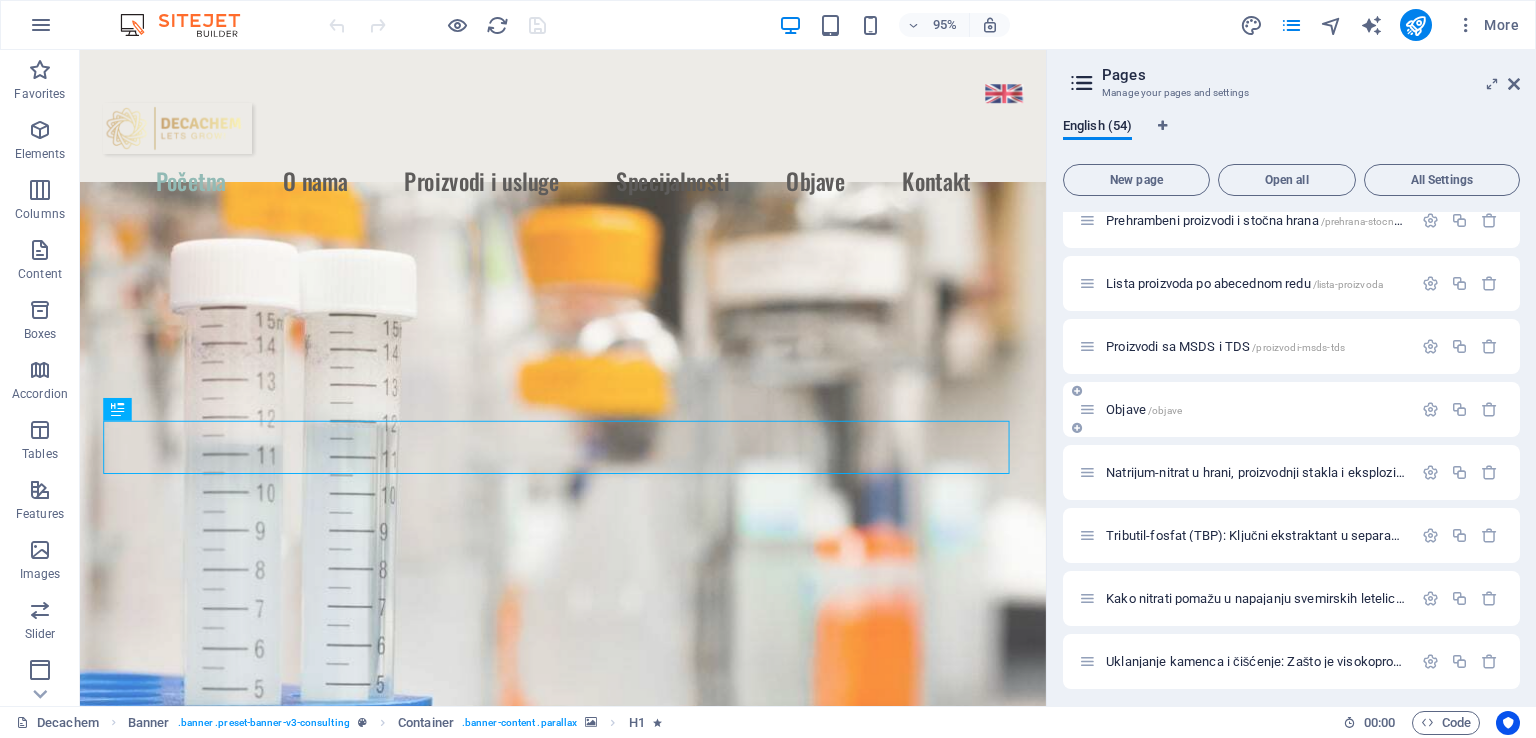 click on "Objave /objave" at bounding box center [1245, 409] 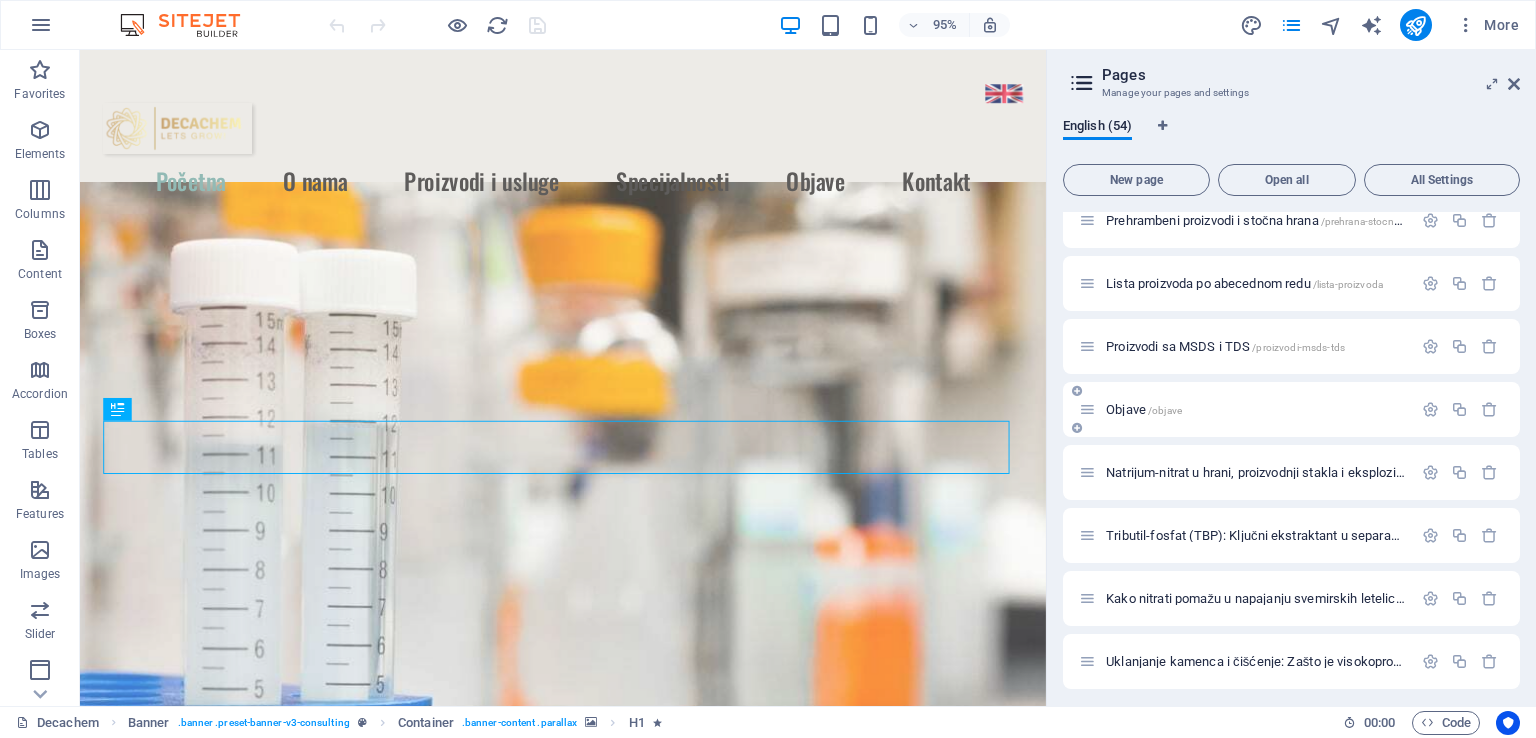 click on "Objave /objave" at bounding box center [1144, 409] 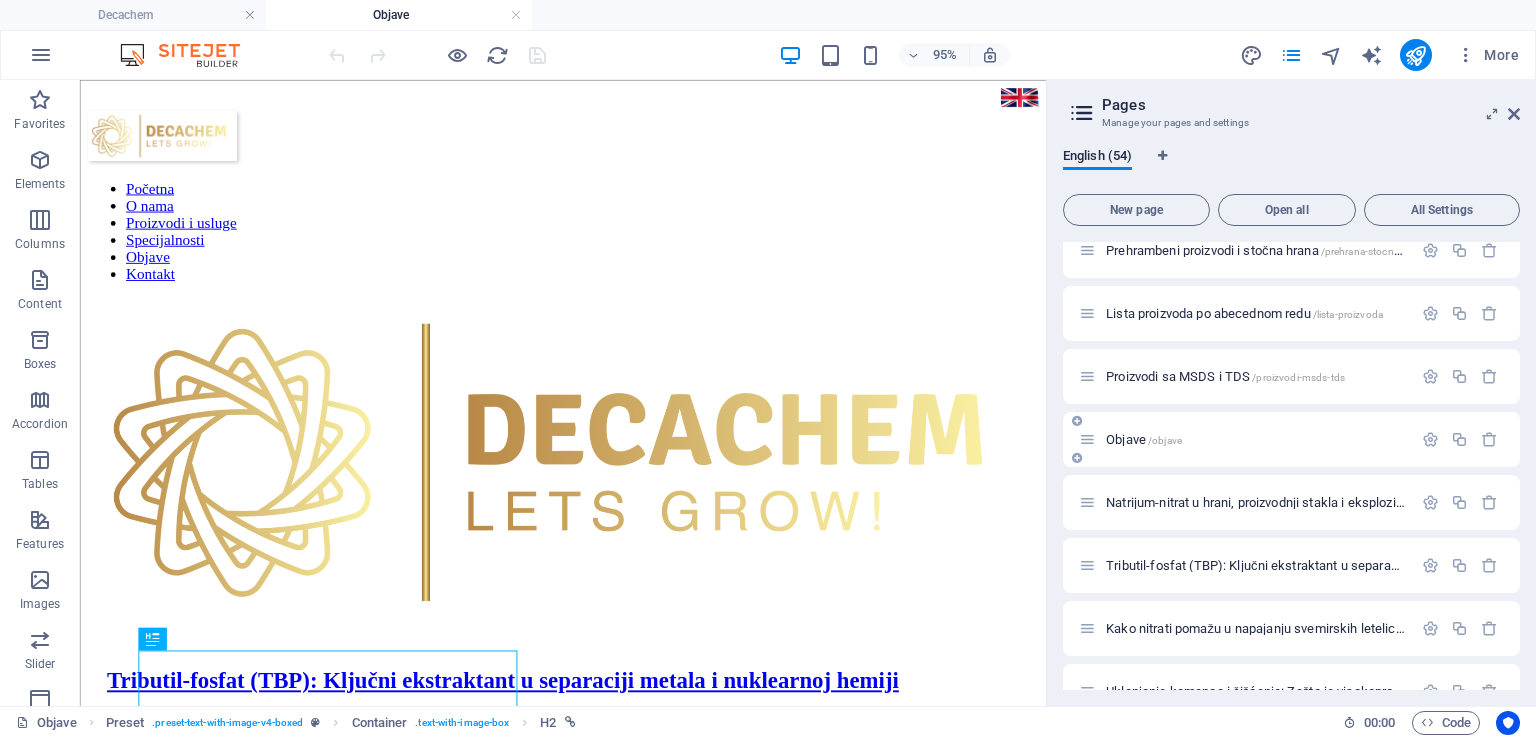 scroll, scrollTop: 0, scrollLeft: 0, axis: both 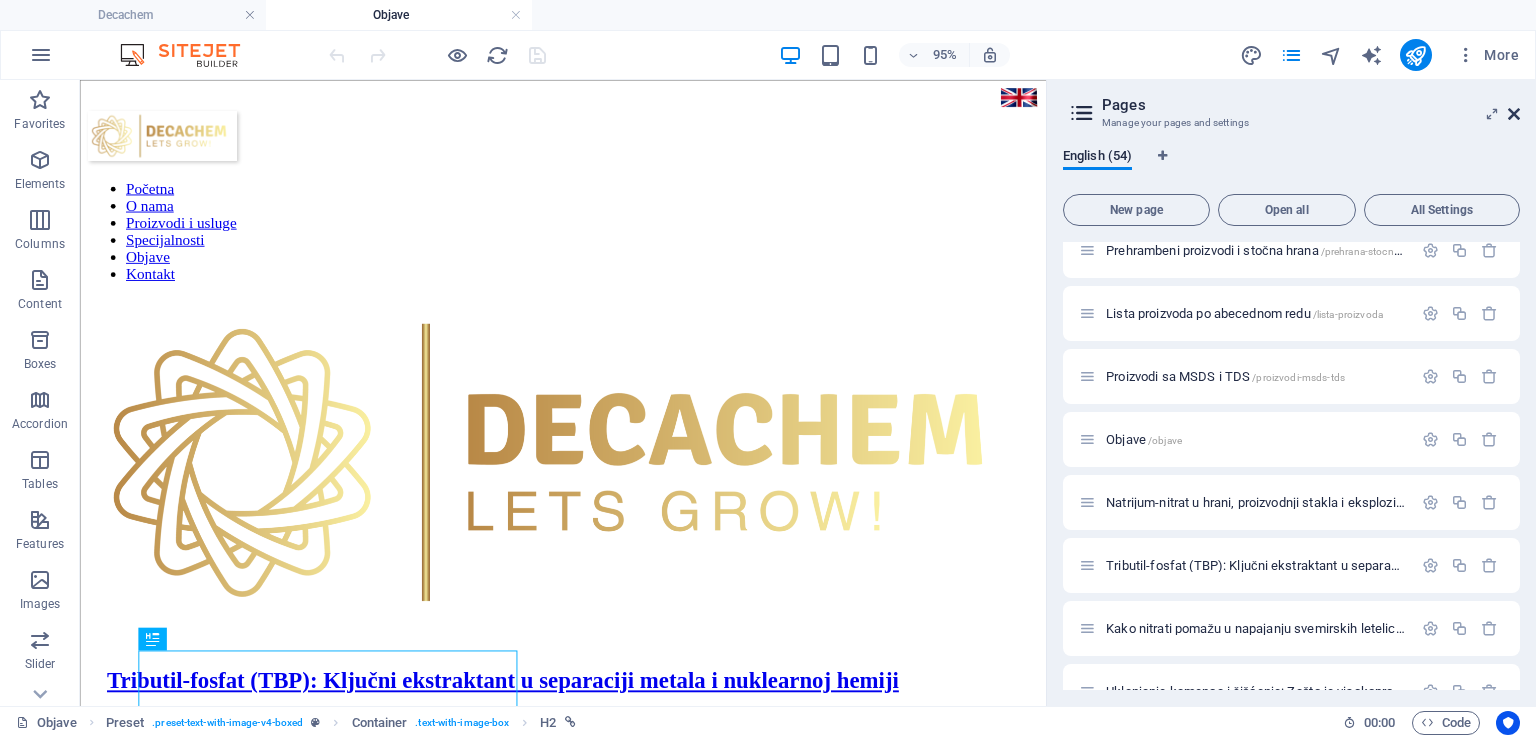 click at bounding box center (1514, 114) 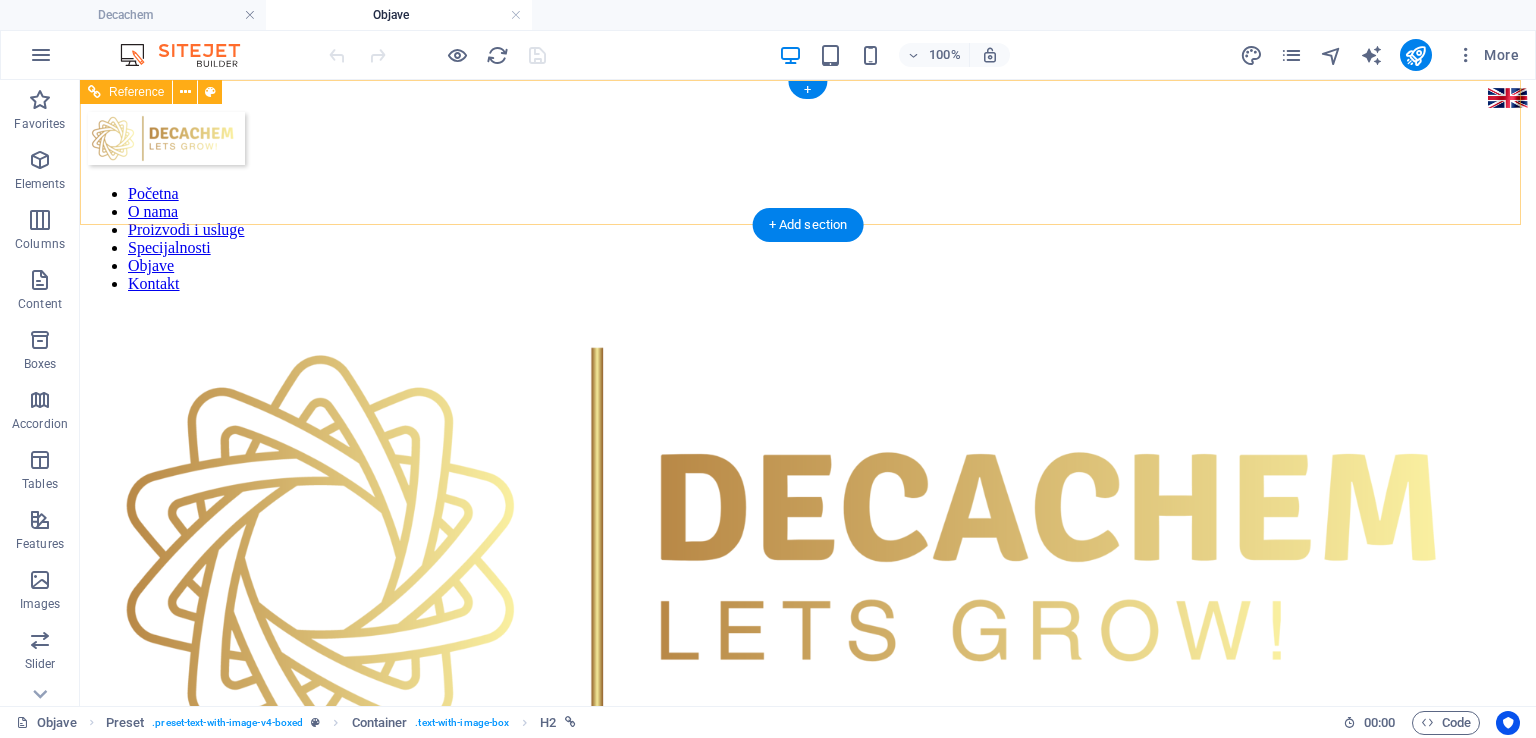 scroll, scrollTop: 424, scrollLeft: 0, axis: vertical 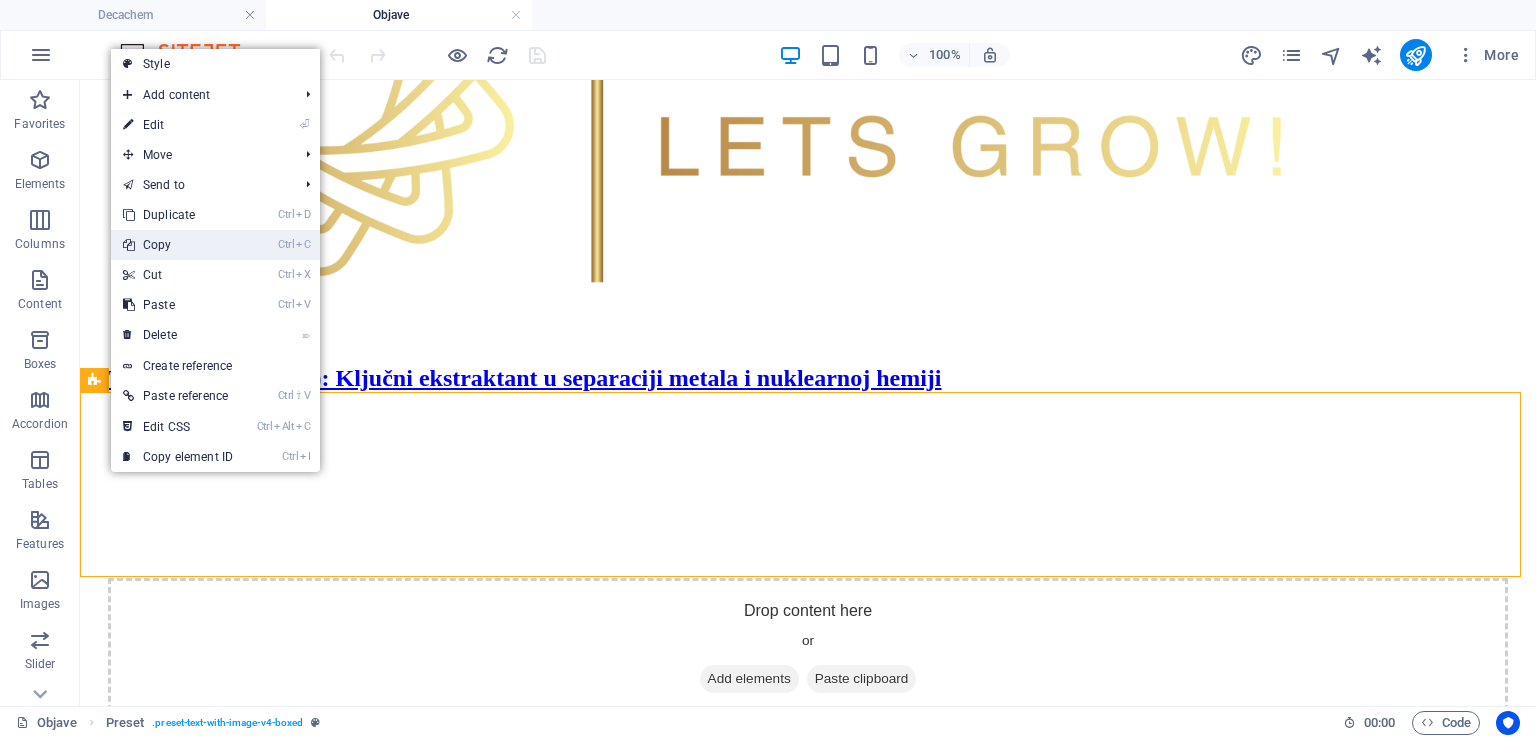 click on "Ctrl C  Copy" at bounding box center (178, 245) 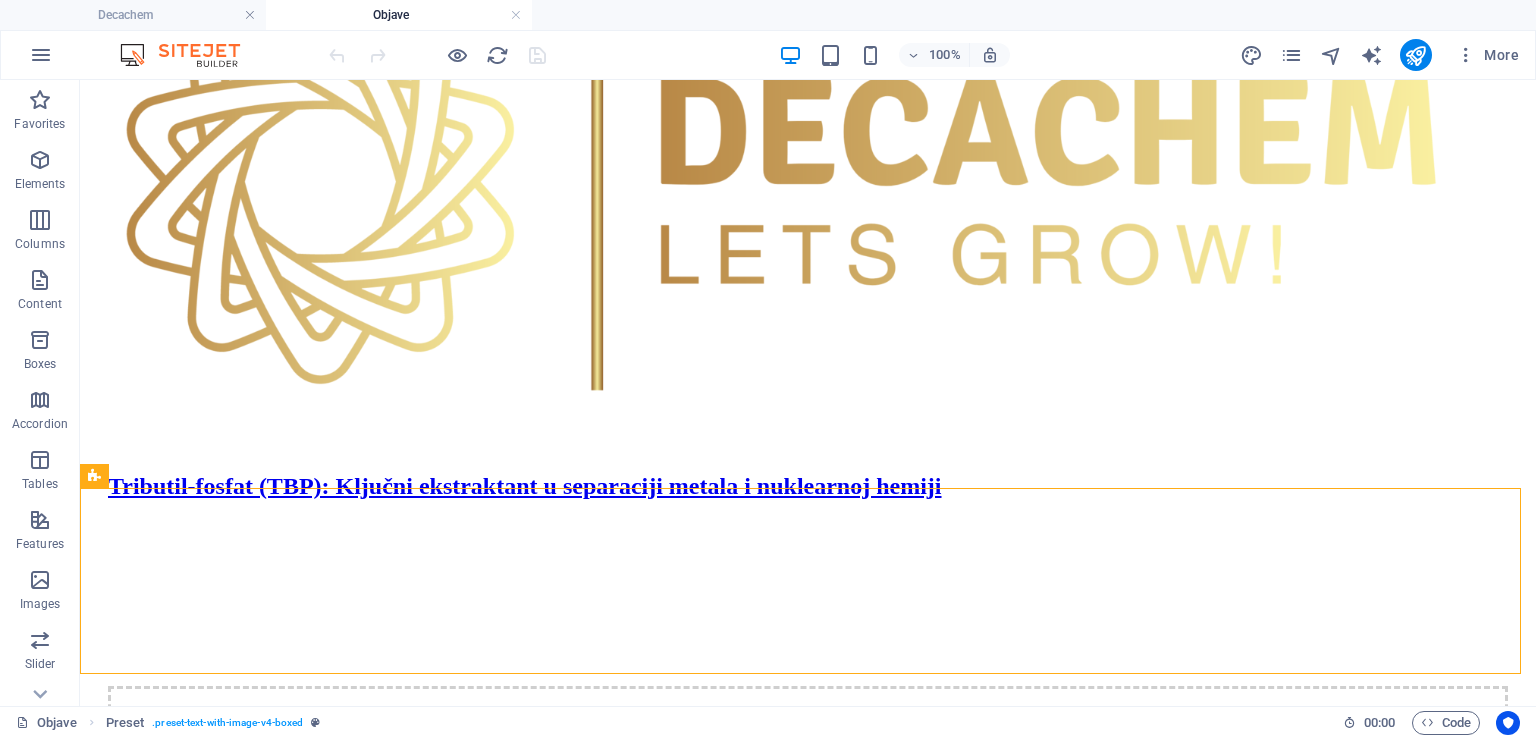 scroll, scrollTop: 364, scrollLeft: 0, axis: vertical 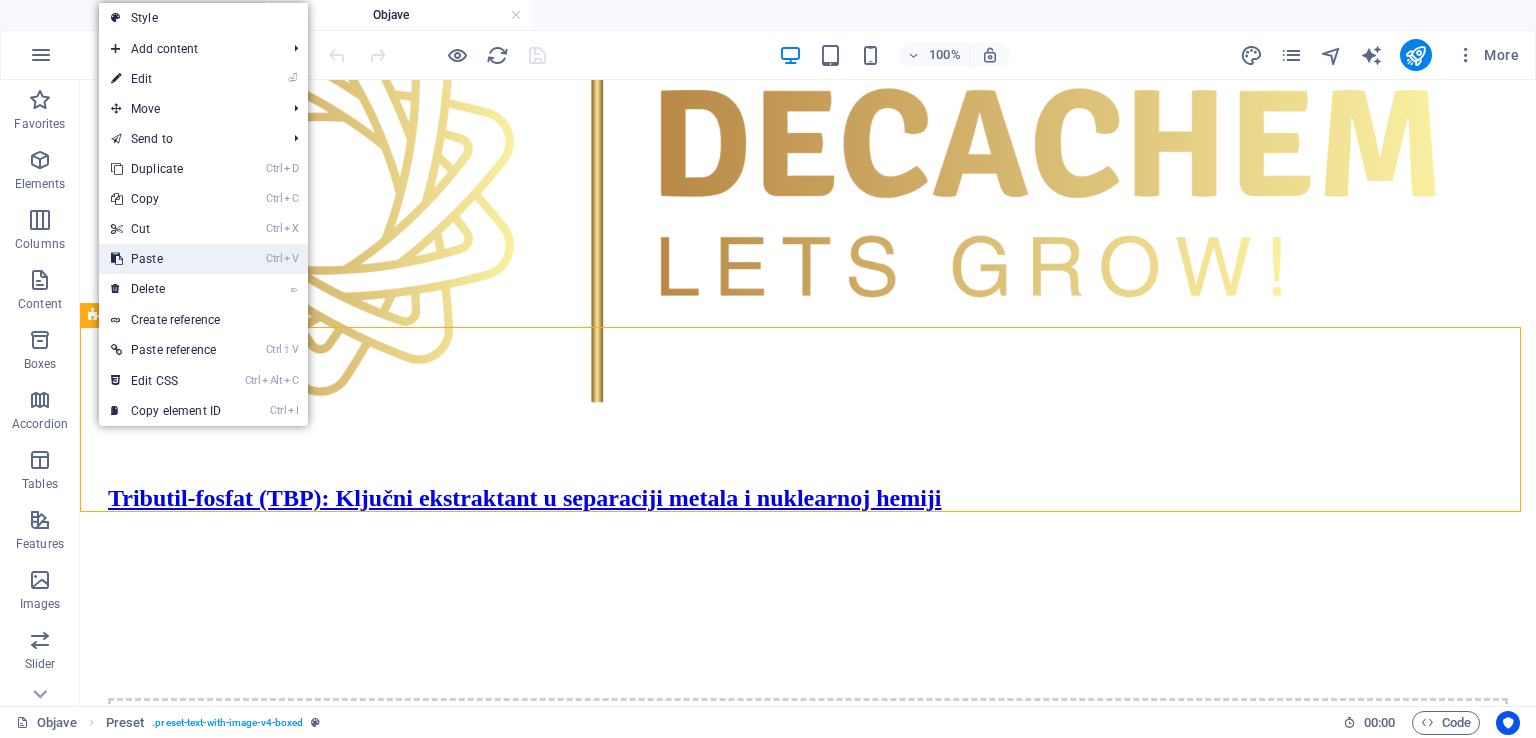 click on "Ctrl V  Paste" at bounding box center [166, 259] 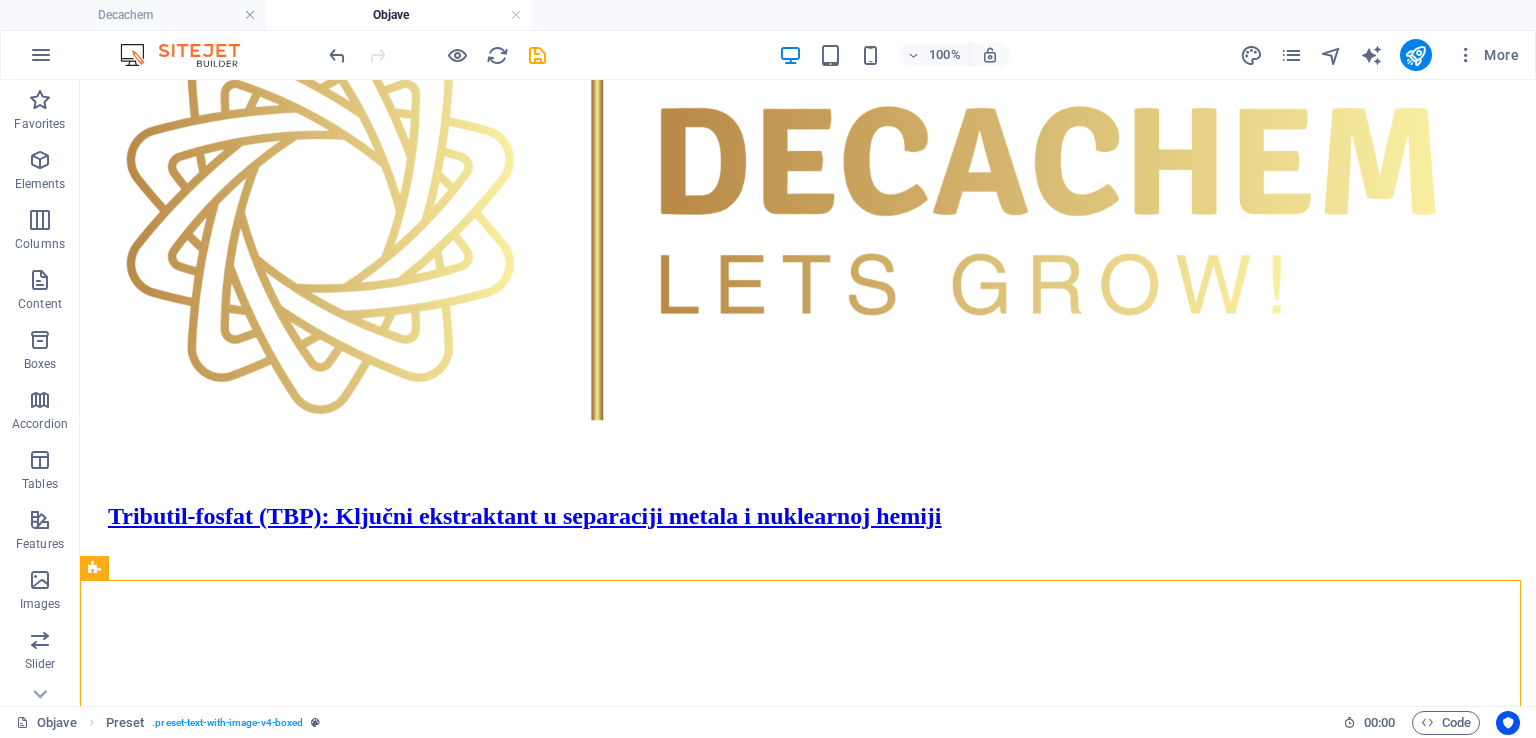 scroll, scrollTop: 384, scrollLeft: 0, axis: vertical 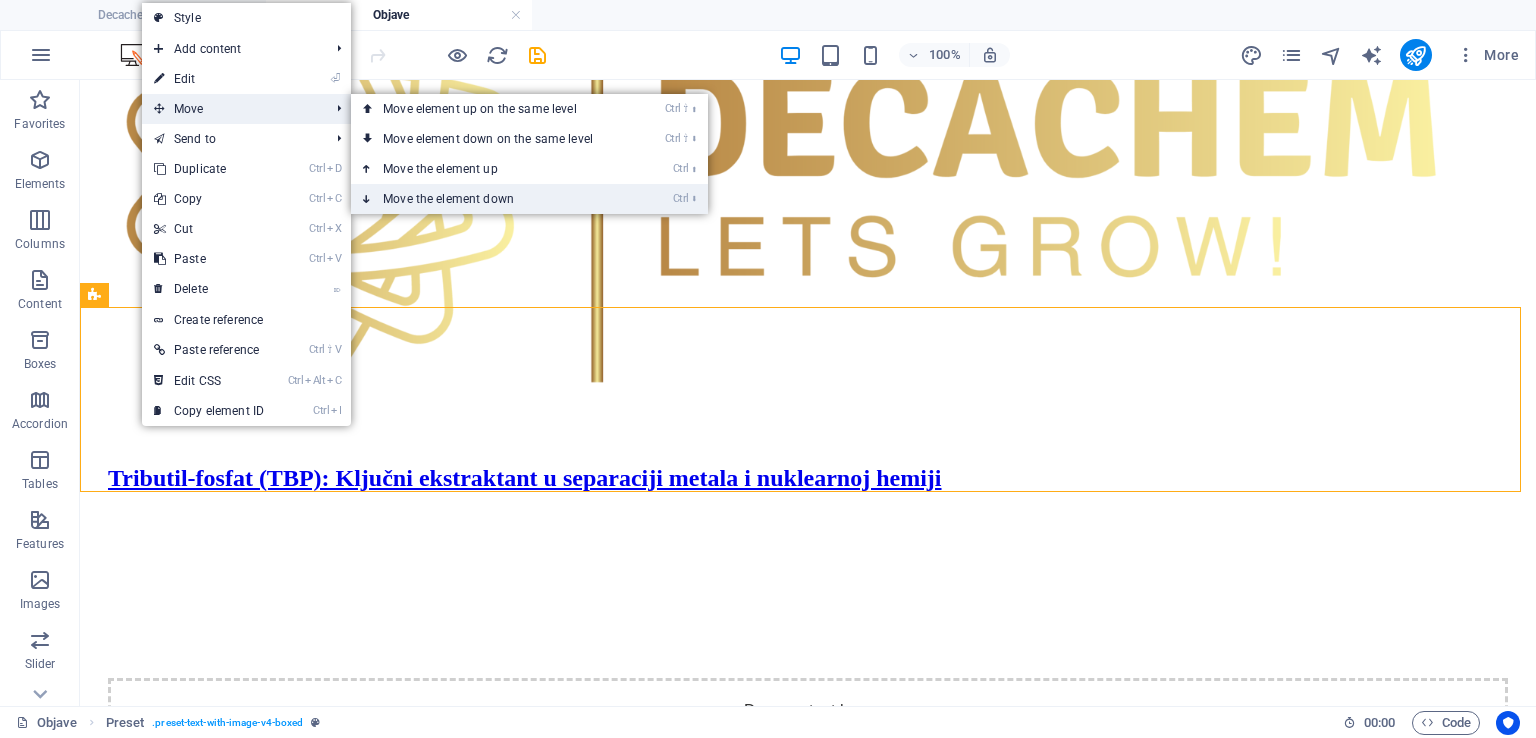 click on "Ctrl ⬇  Move the element down" at bounding box center [492, 199] 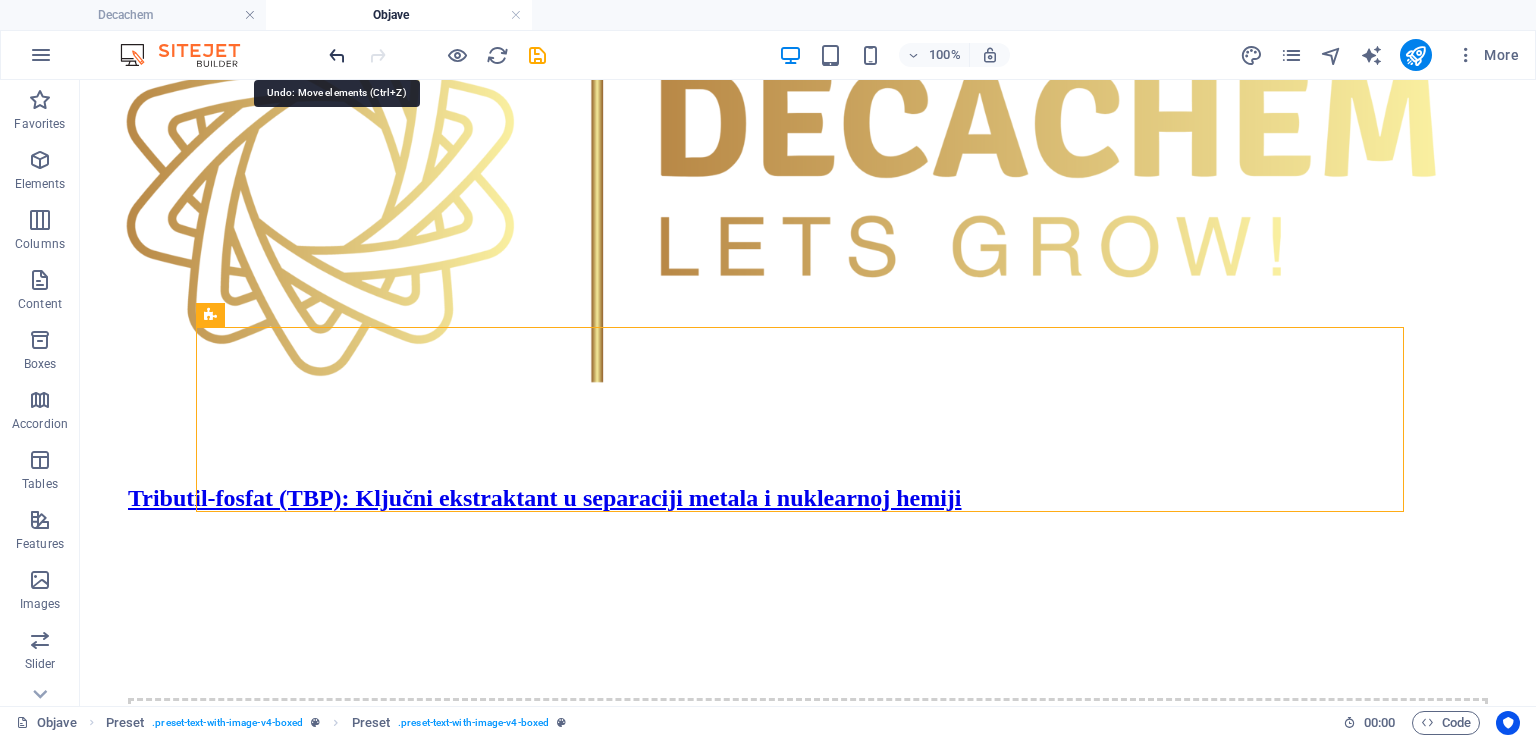 click at bounding box center [337, 55] 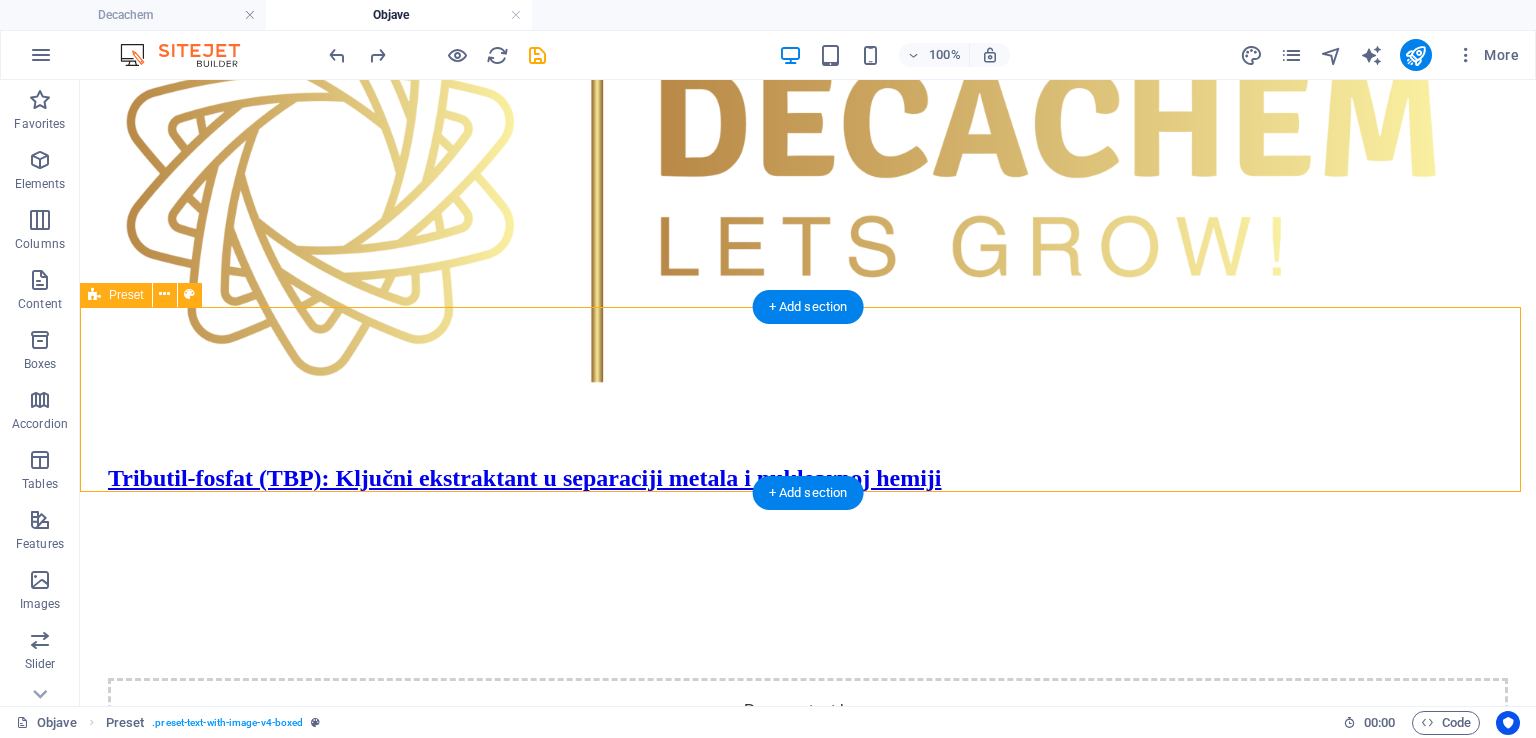 click on "Tributil-fosfat (TBP): Ključni ekstraktant u separaciji metala i nuklearnoj hemiji Drop content here or  Add elements  Paste clipboard" at bounding box center [808, 622] 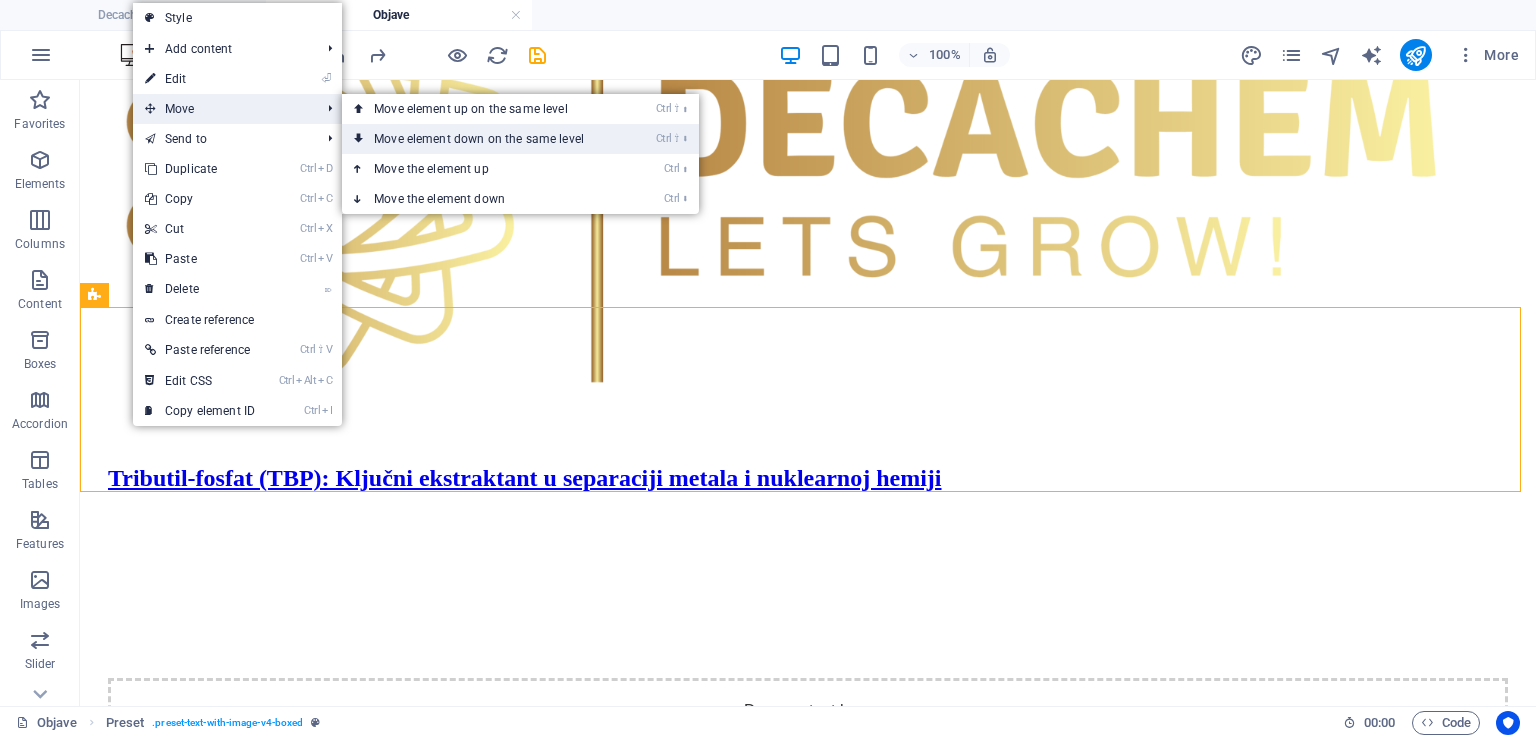click on "Ctrl ⇧ ⬇  Move element down on the same level" at bounding box center [483, 139] 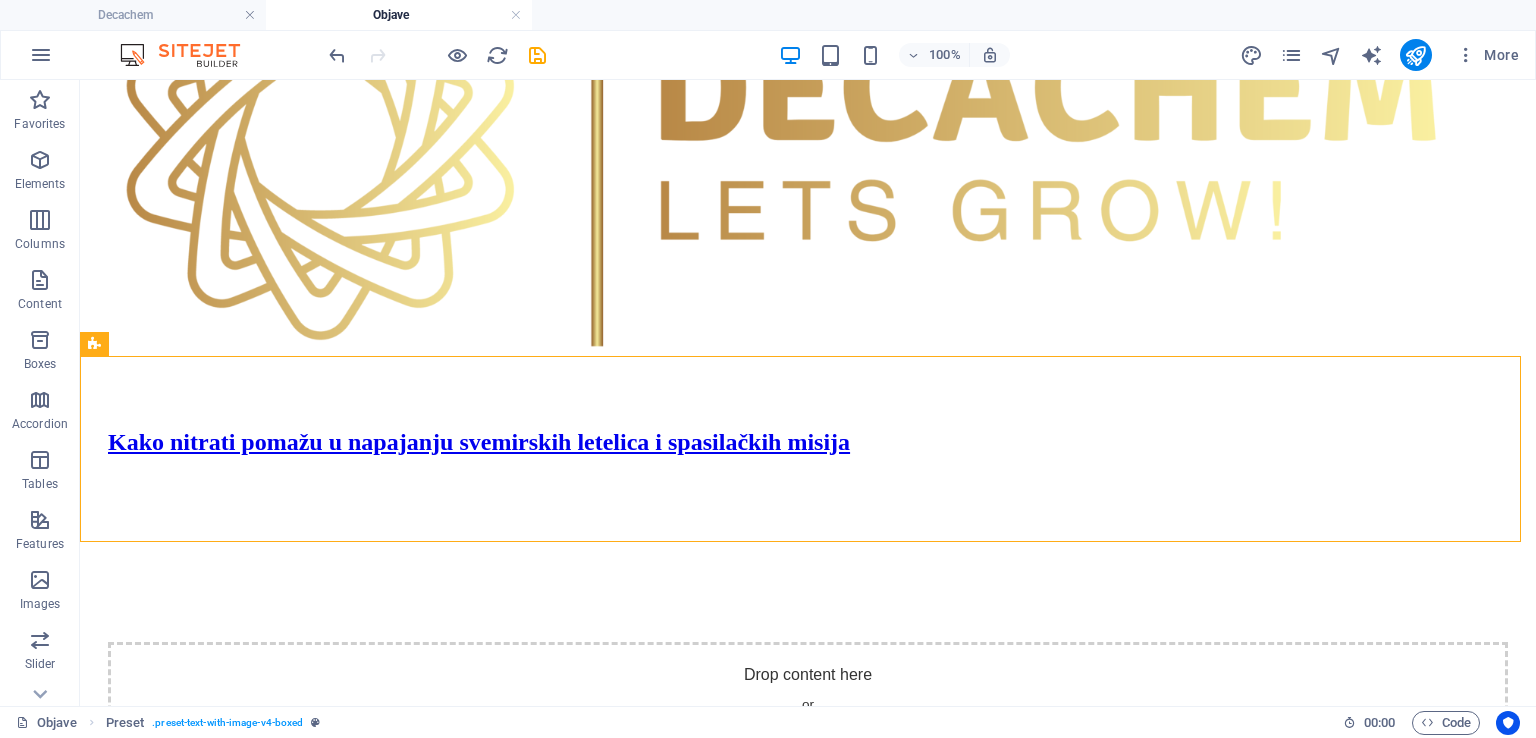 scroll, scrollTop: 371, scrollLeft: 0, axis: vertical 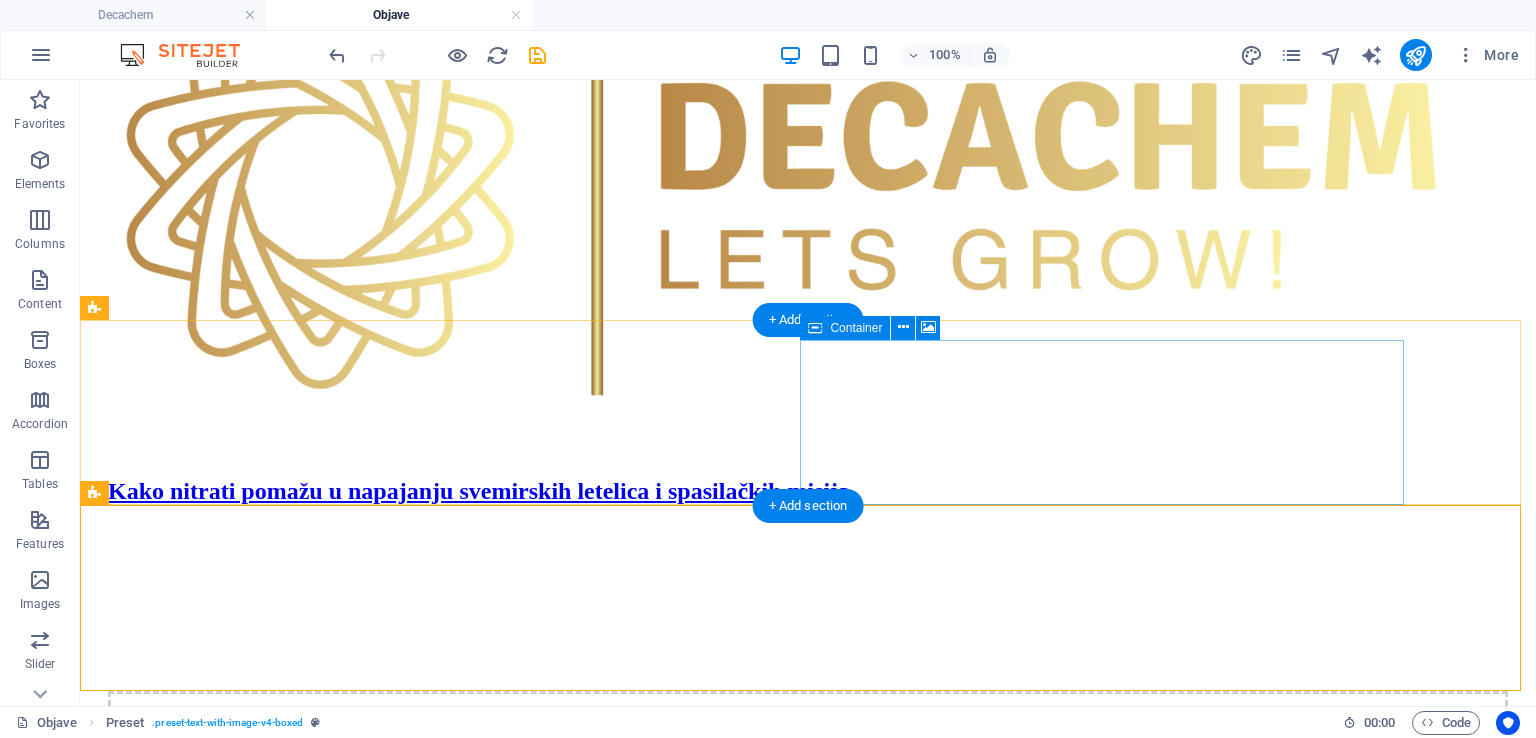 click at bounding box center [808, 525] 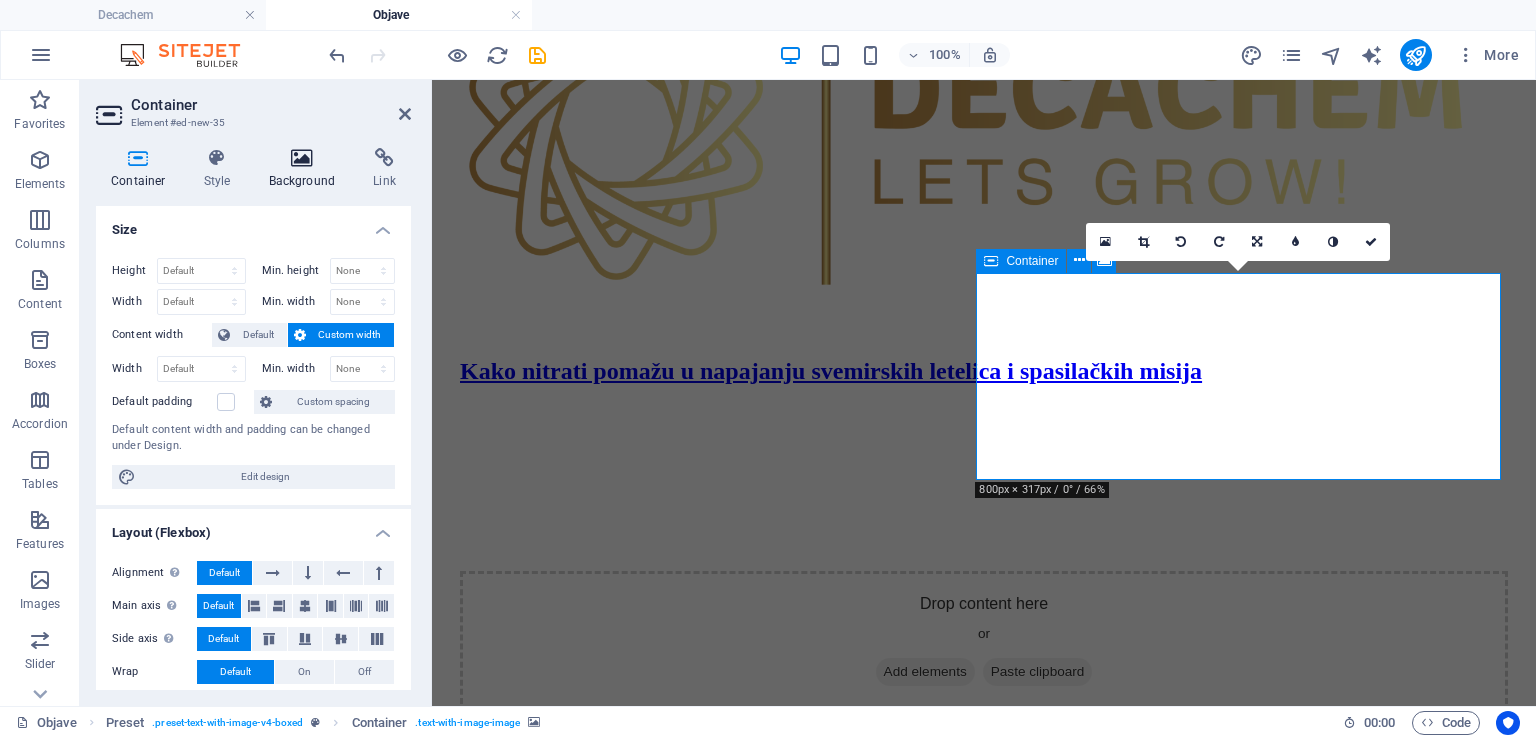 click on "Background" at bounding box center (306, 169) 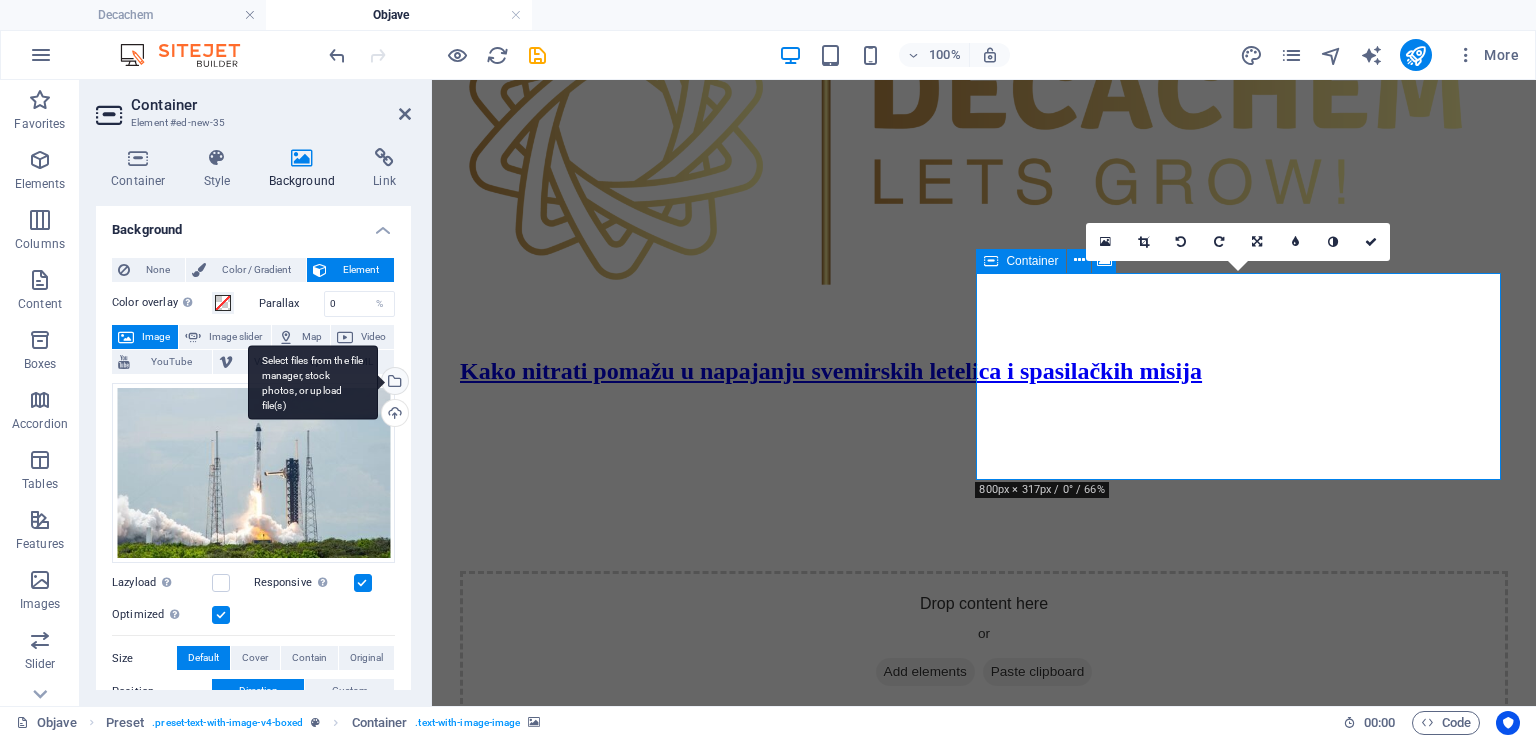 click on "Select files from the file manager, stock photos, or upload file(s)" at bounding box center (393, 383) 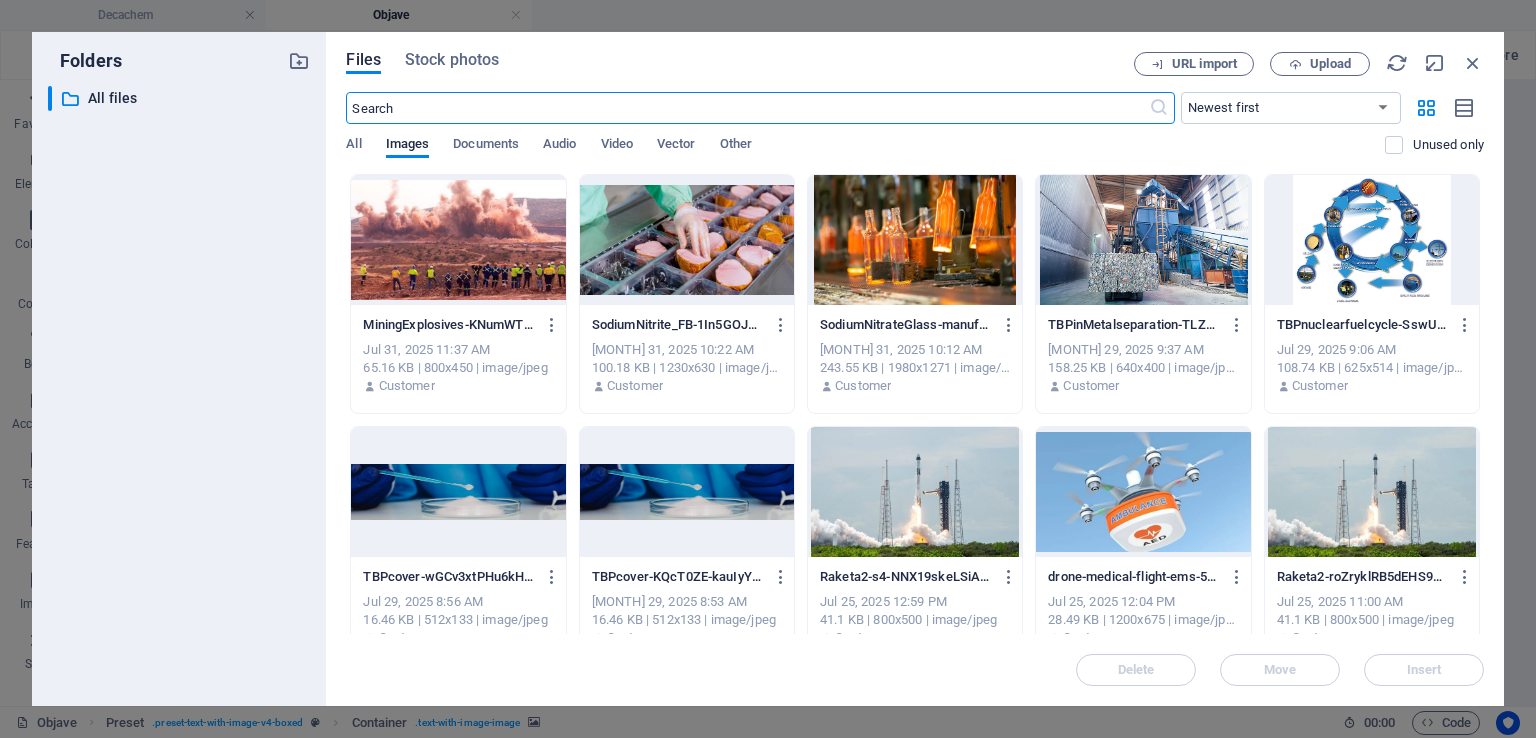 click at bounding box center (915, 240) 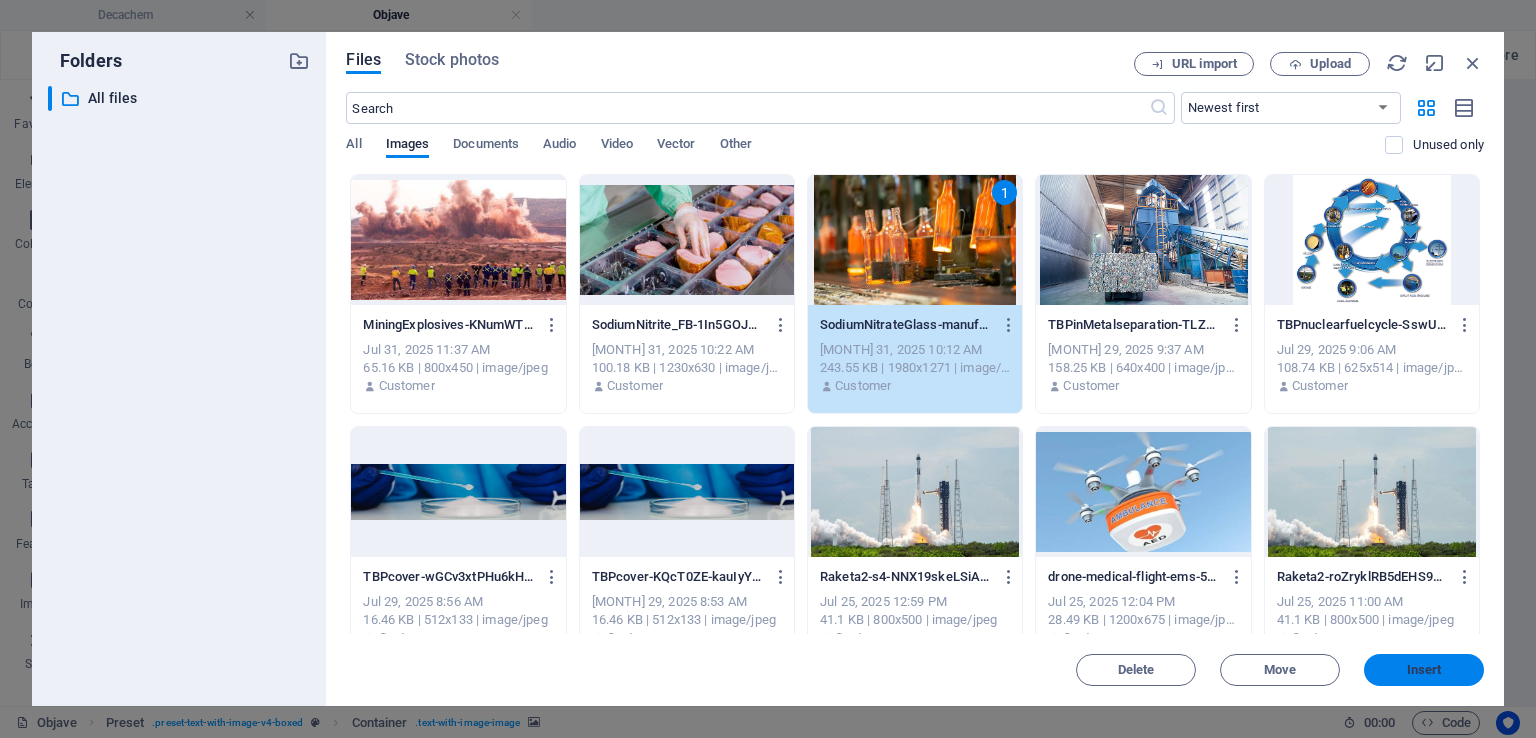 click on "Insert" at bounding box center (1424, 670) 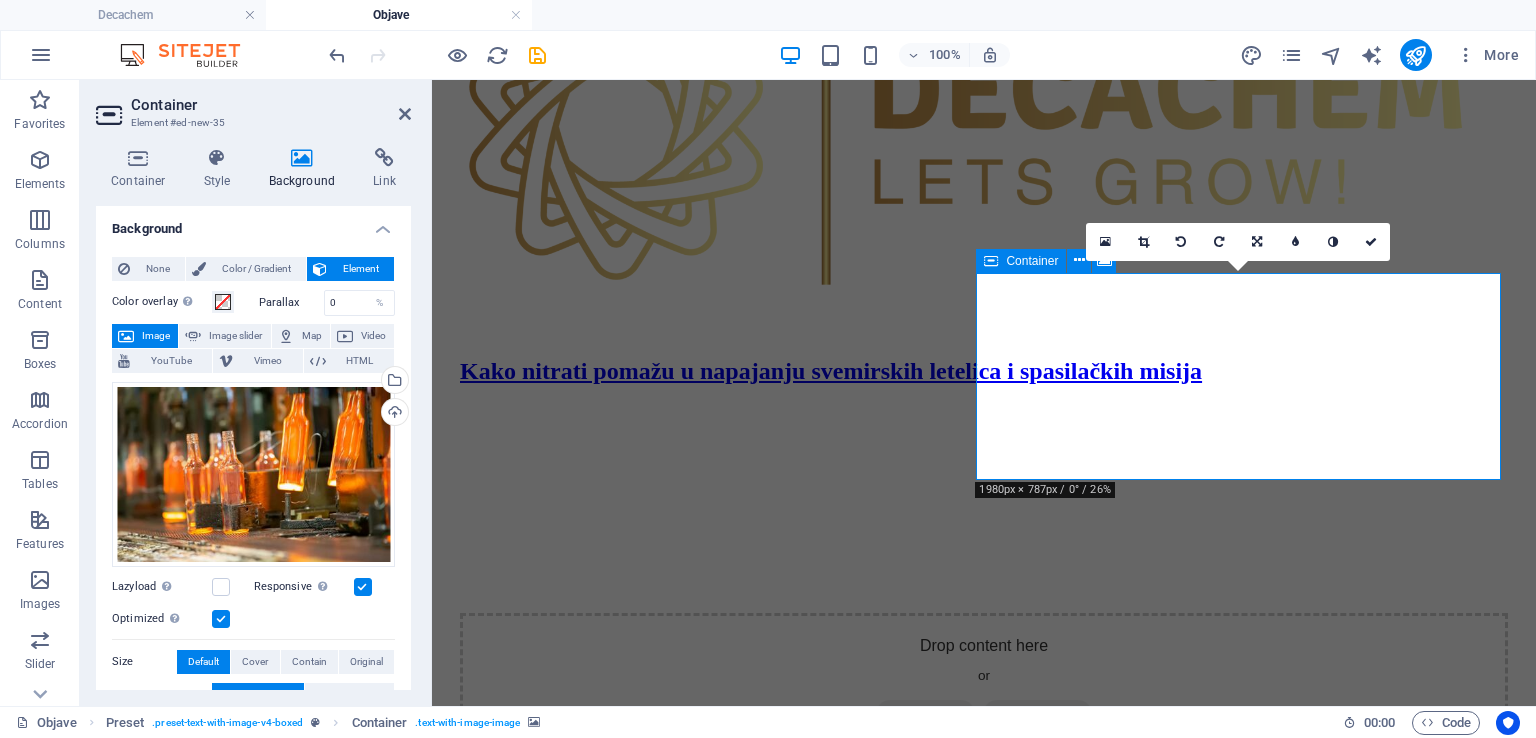 scroll, scrollTop: 0, scrollLeft: 0, axis: both 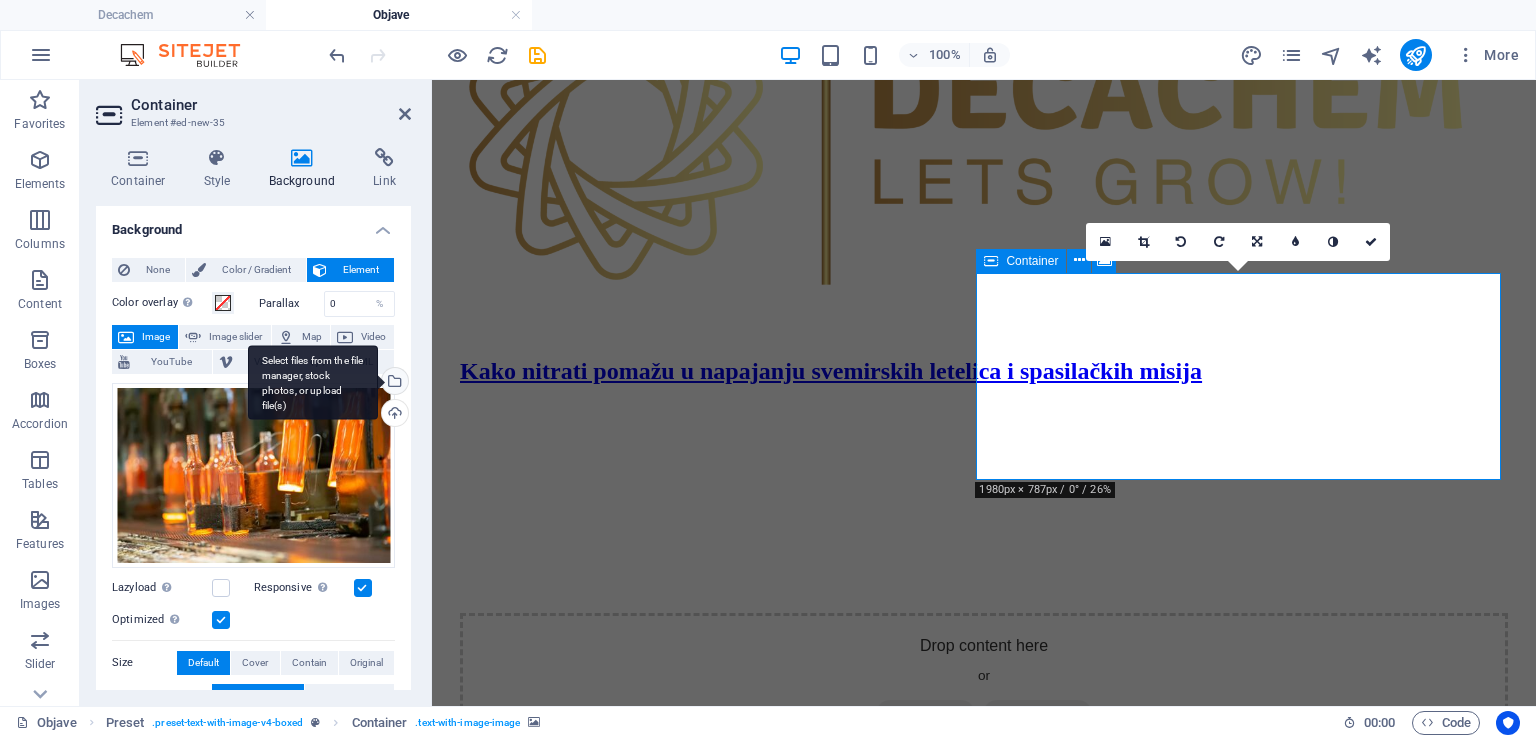 click on "Select files from the file manager, stock photos, or upload file(s)" at bounding box center (393, 383) 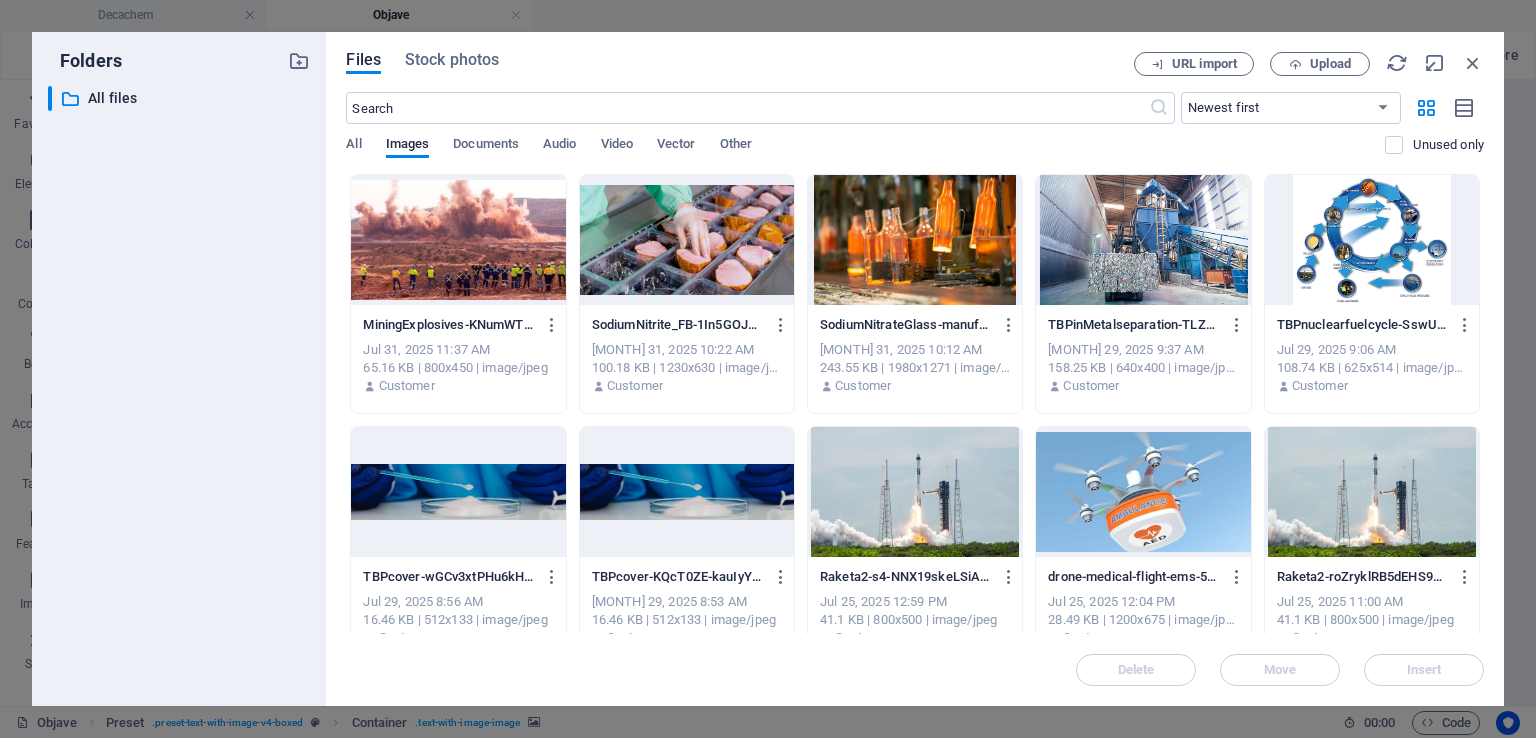 click at bounding box center [458, 240] 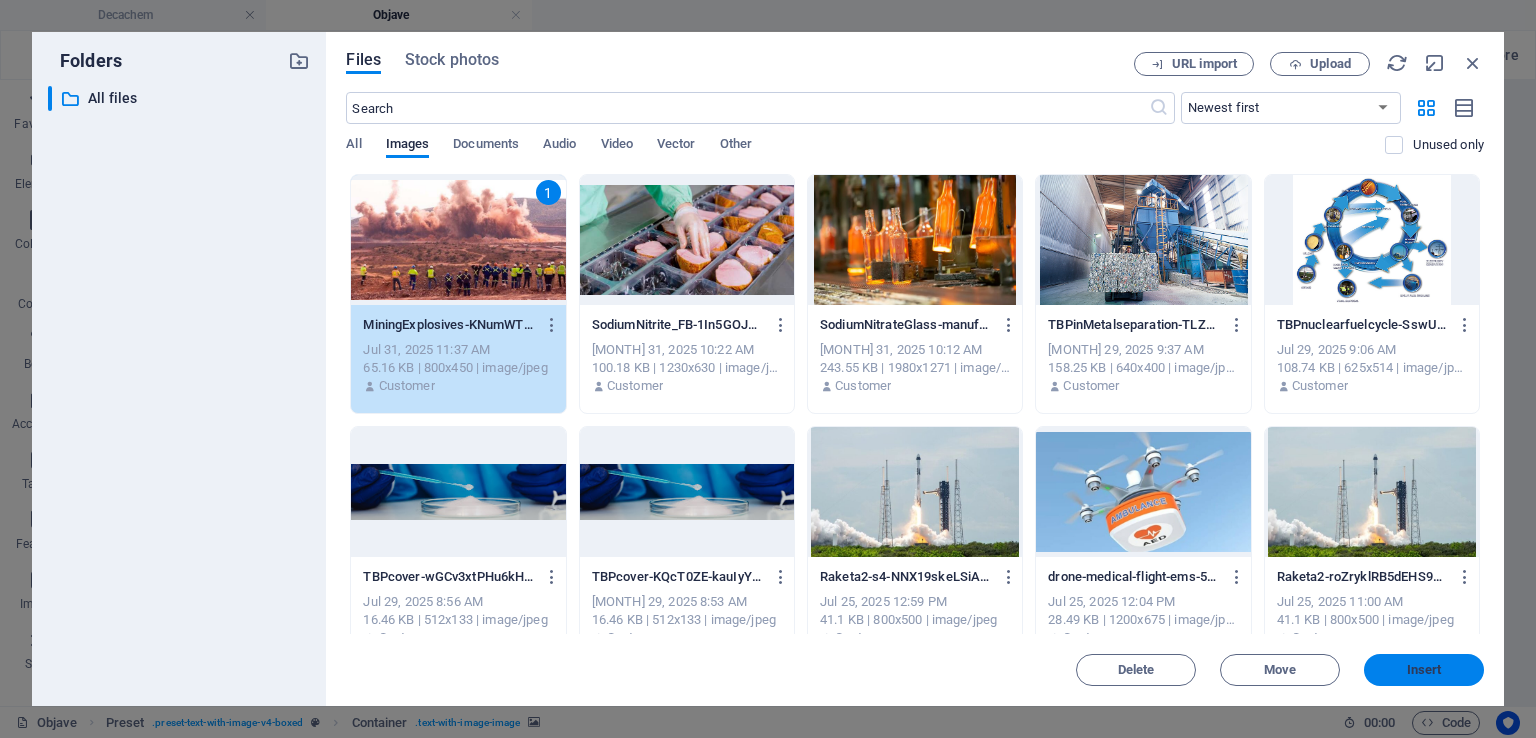 click on "Insert" at bounding box center (1424, 670) 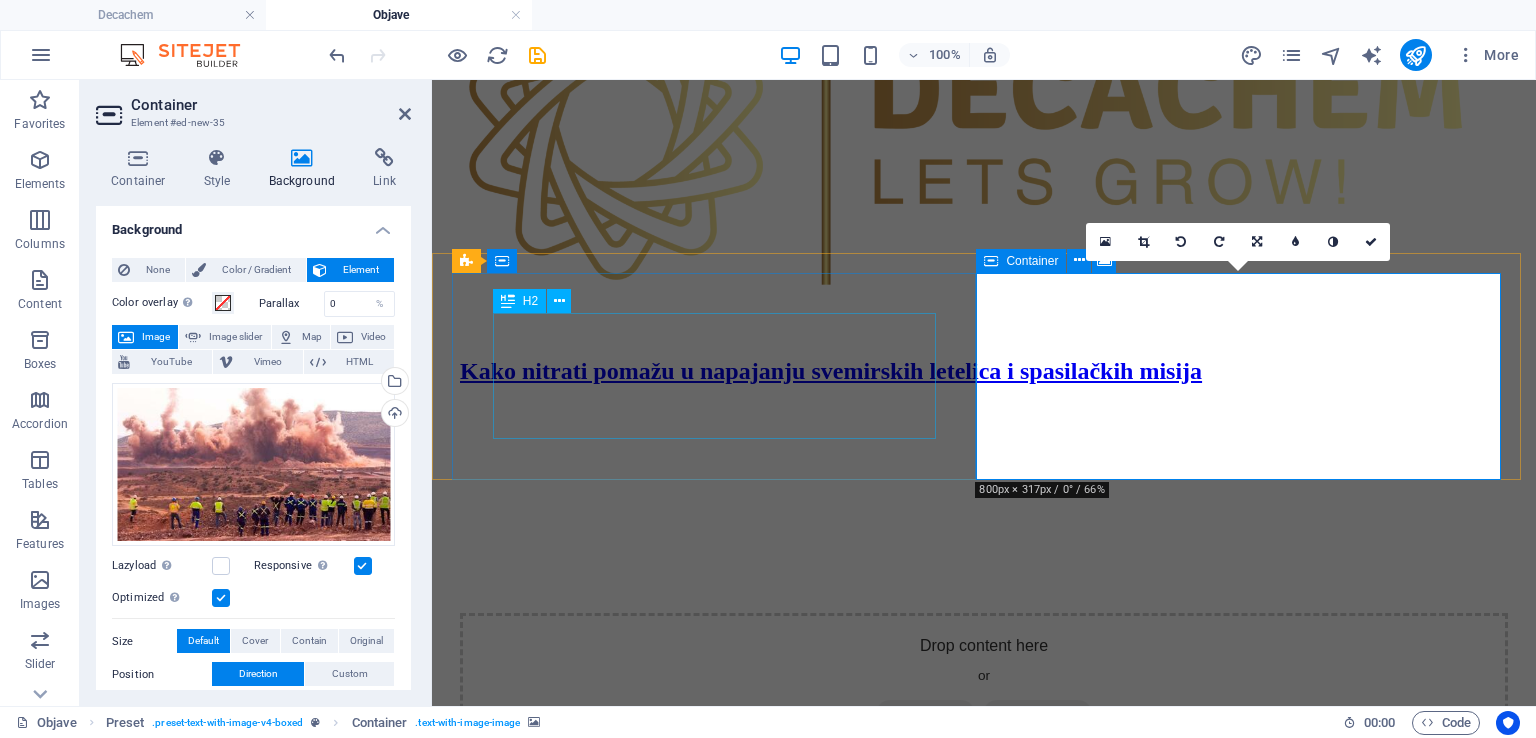 click on "Kako nitrati pomažu u napajanju svemirskih letelica i spasilačkih misija" at bounding box center (984, 371) 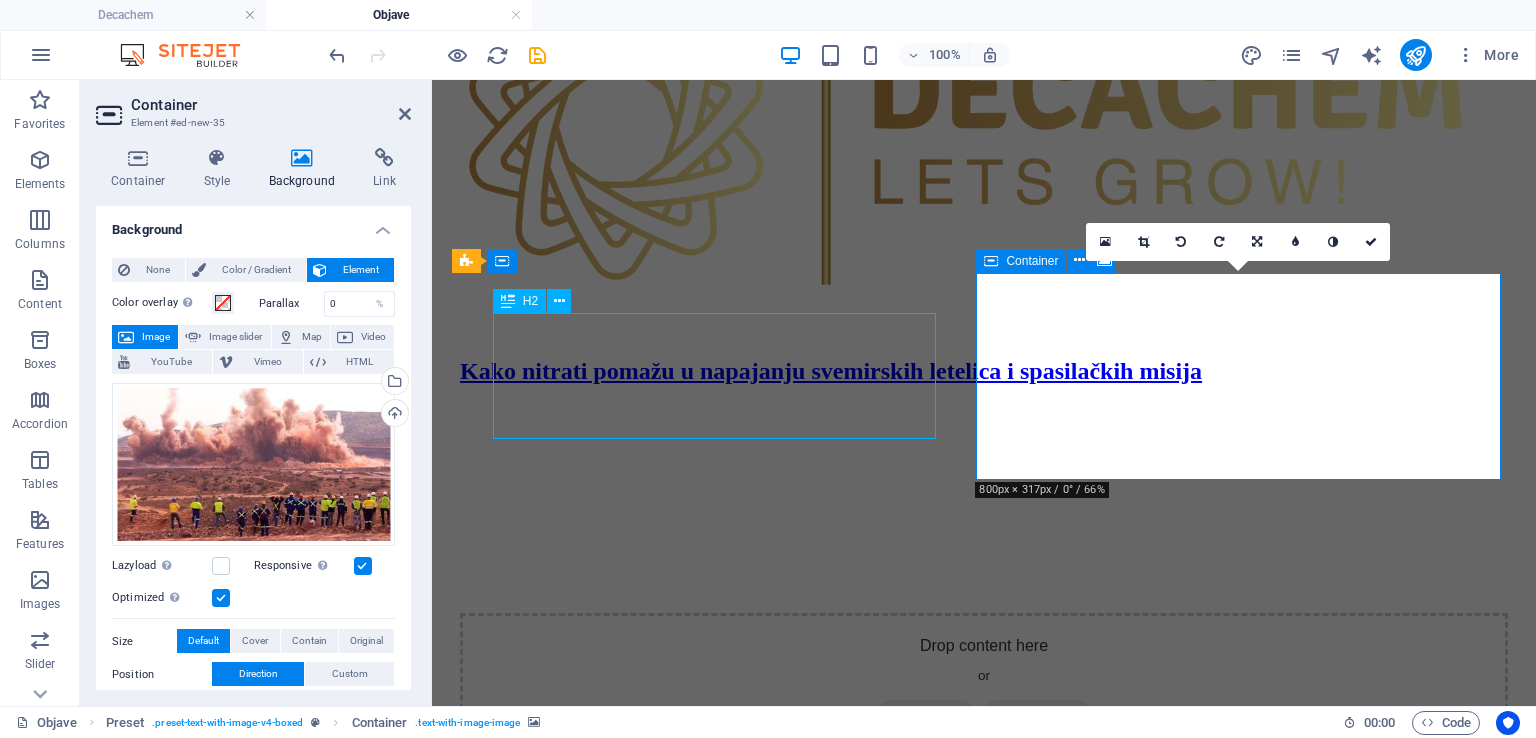 click on "Kako nitrati pomažu u napajanju svemirskih letelica i spasilačkih misija" at bounding box center [984, 371] 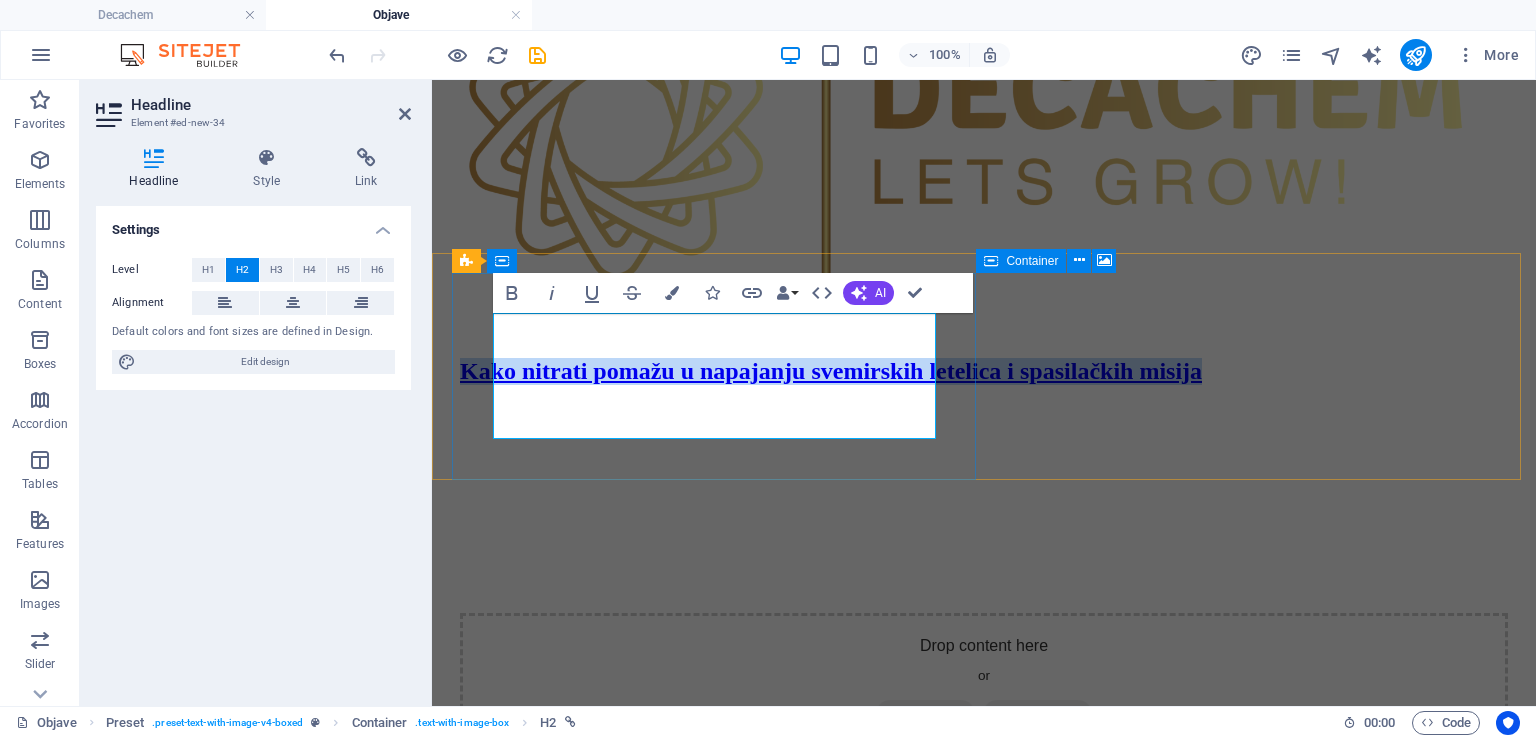 click on "Kako nitrati pomažu u napajanju svemirskih letelica i spasilačkih misija" at bounding box center [984, 371] 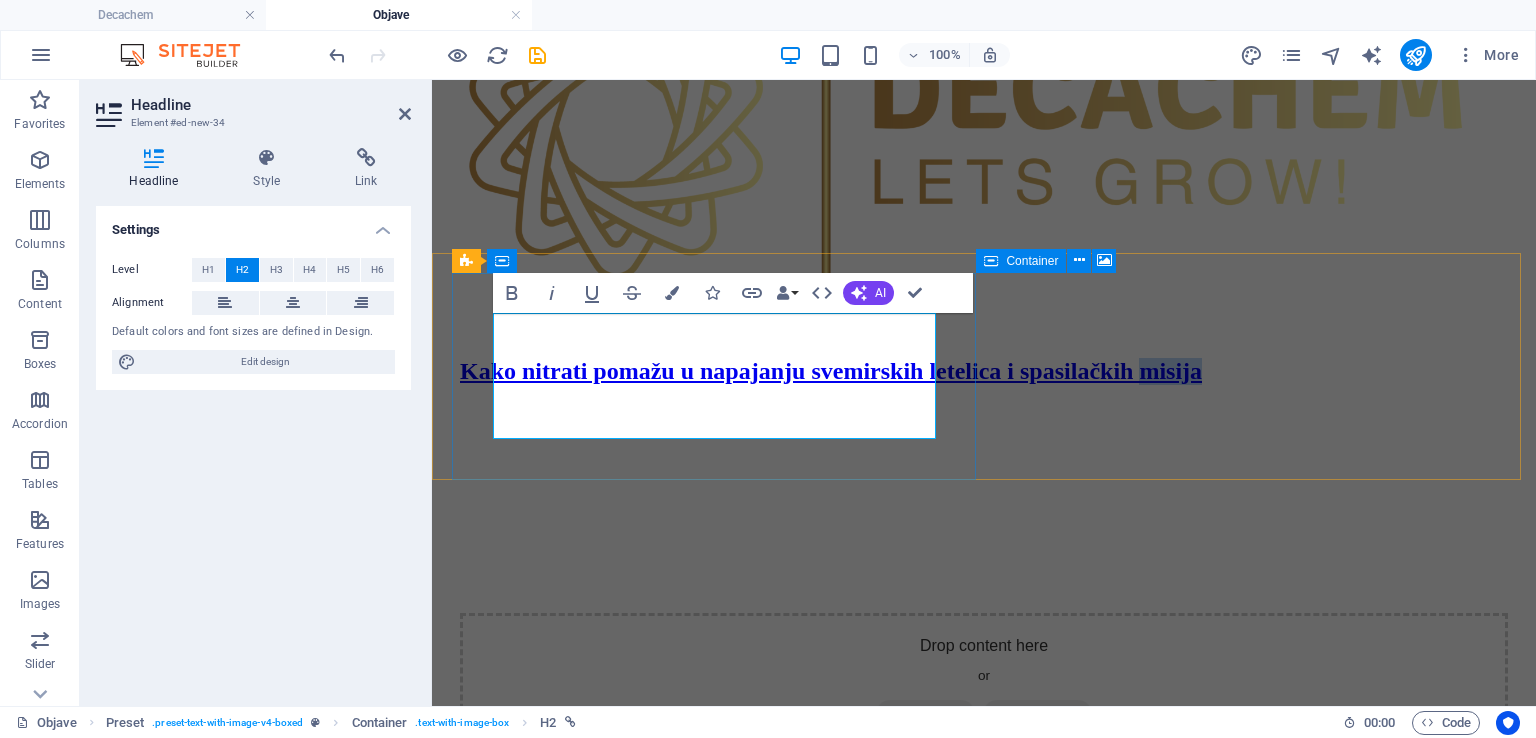 click on "Kako nitrati pomažu u napajanju svemirskih letelica i spasilačkih misija" at bounding box center (984, 371) 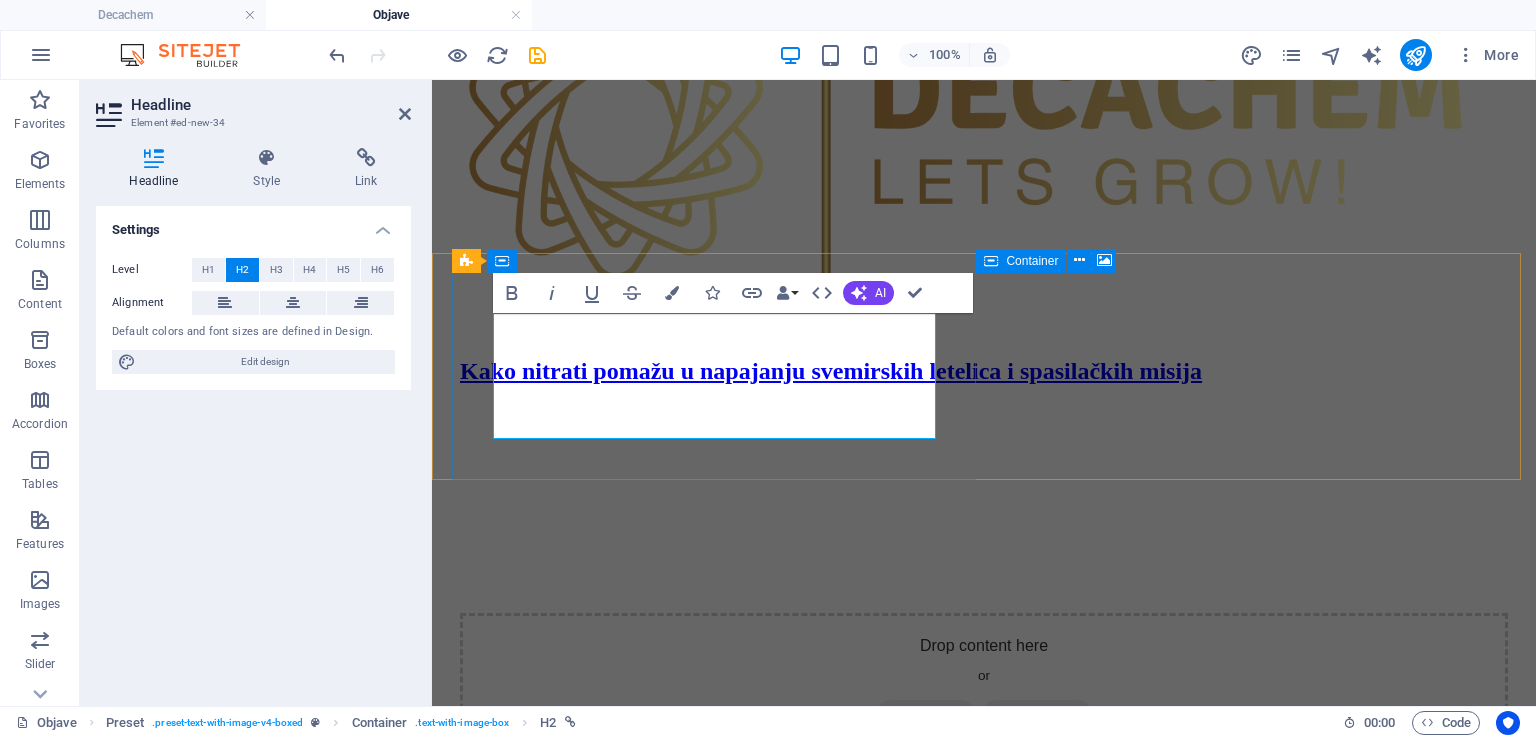click on "Kako nitrati pomažu u napajanju svemirskih letelica i spasilačkih misija" at bounding box center (831, 371) 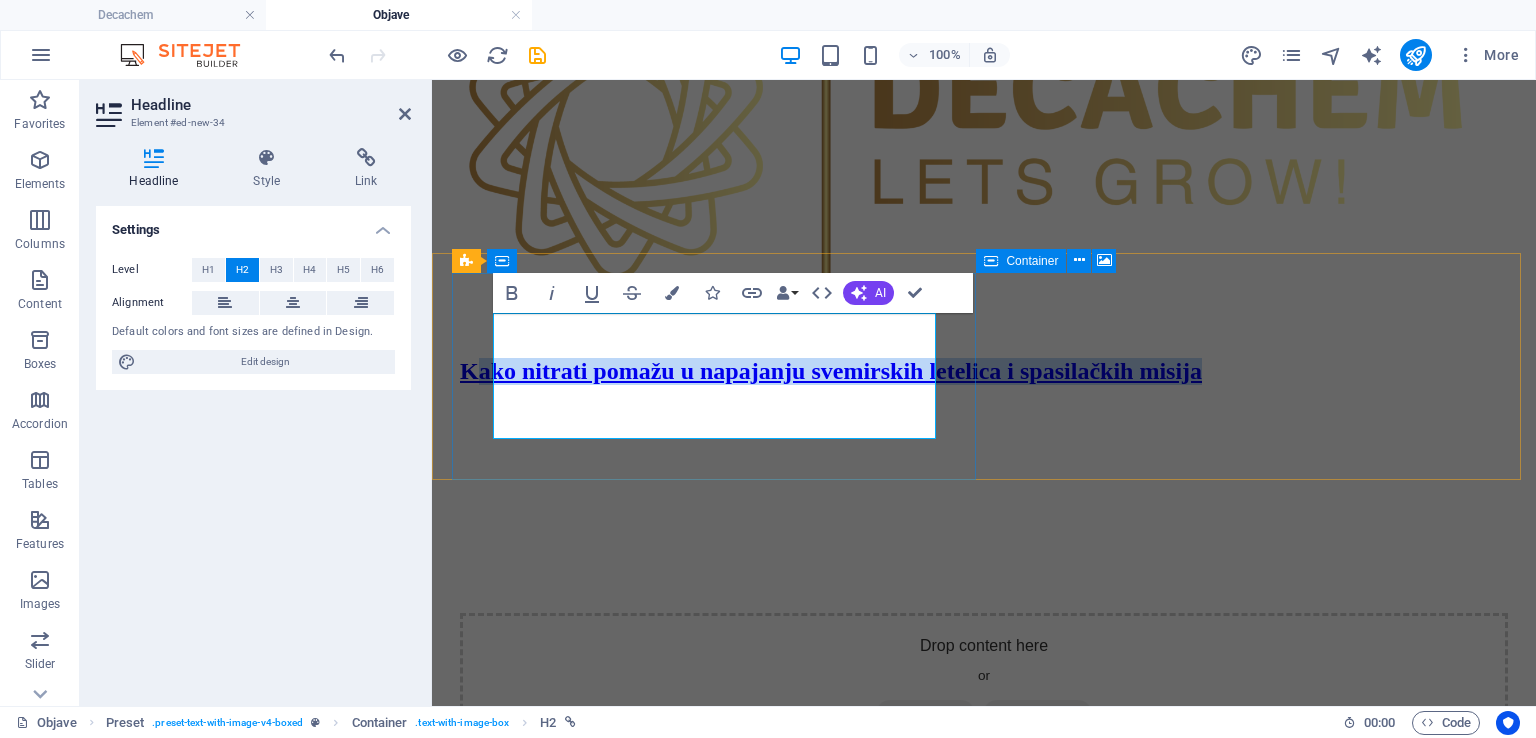 drag, startPoint x: 561, startPoint y: 421, endPoint x: 513, endPoint y: 350, distance: 85.70297 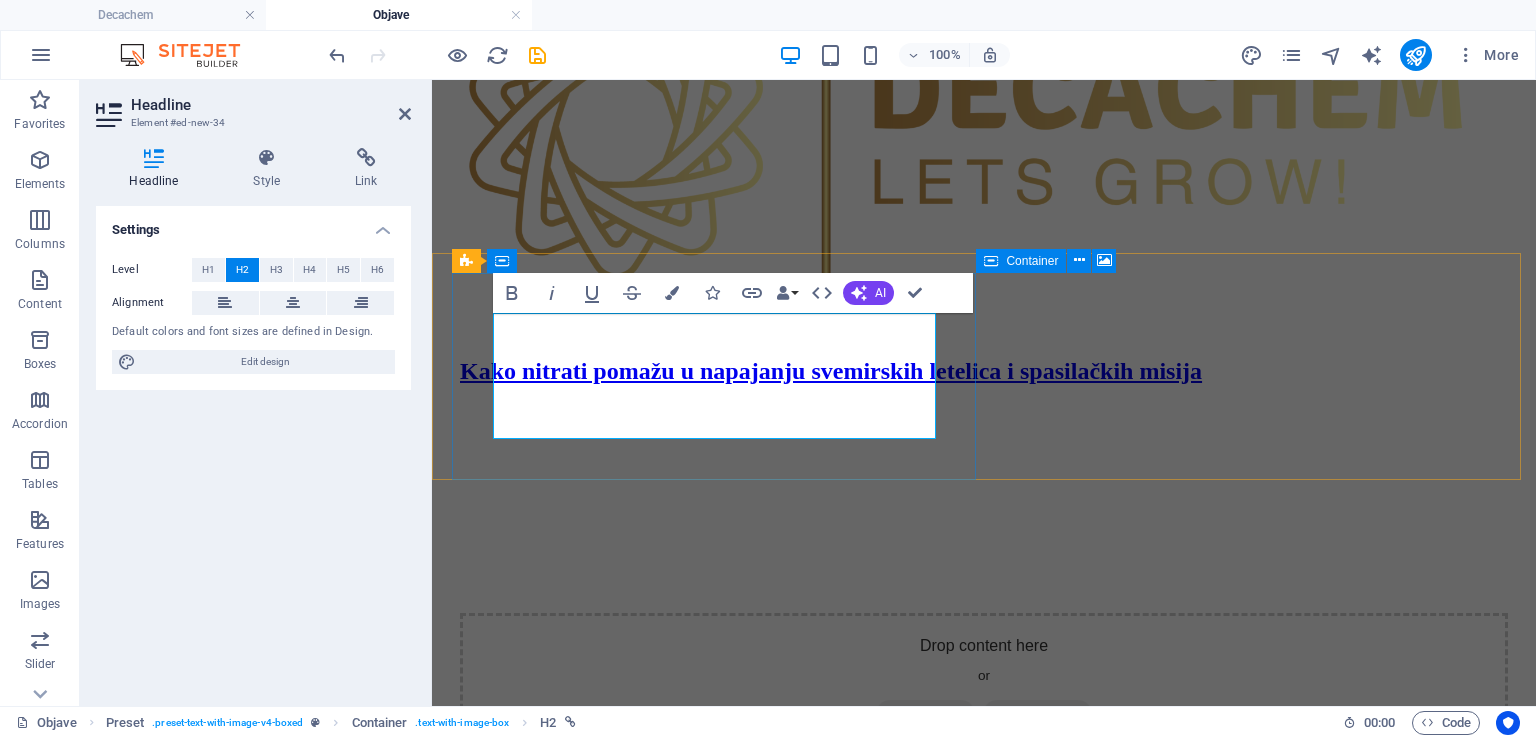 drag, startPoint x: 570, startPoint y: 421, endPoint x: 519, endPoint y: 345, distance: 91.525955 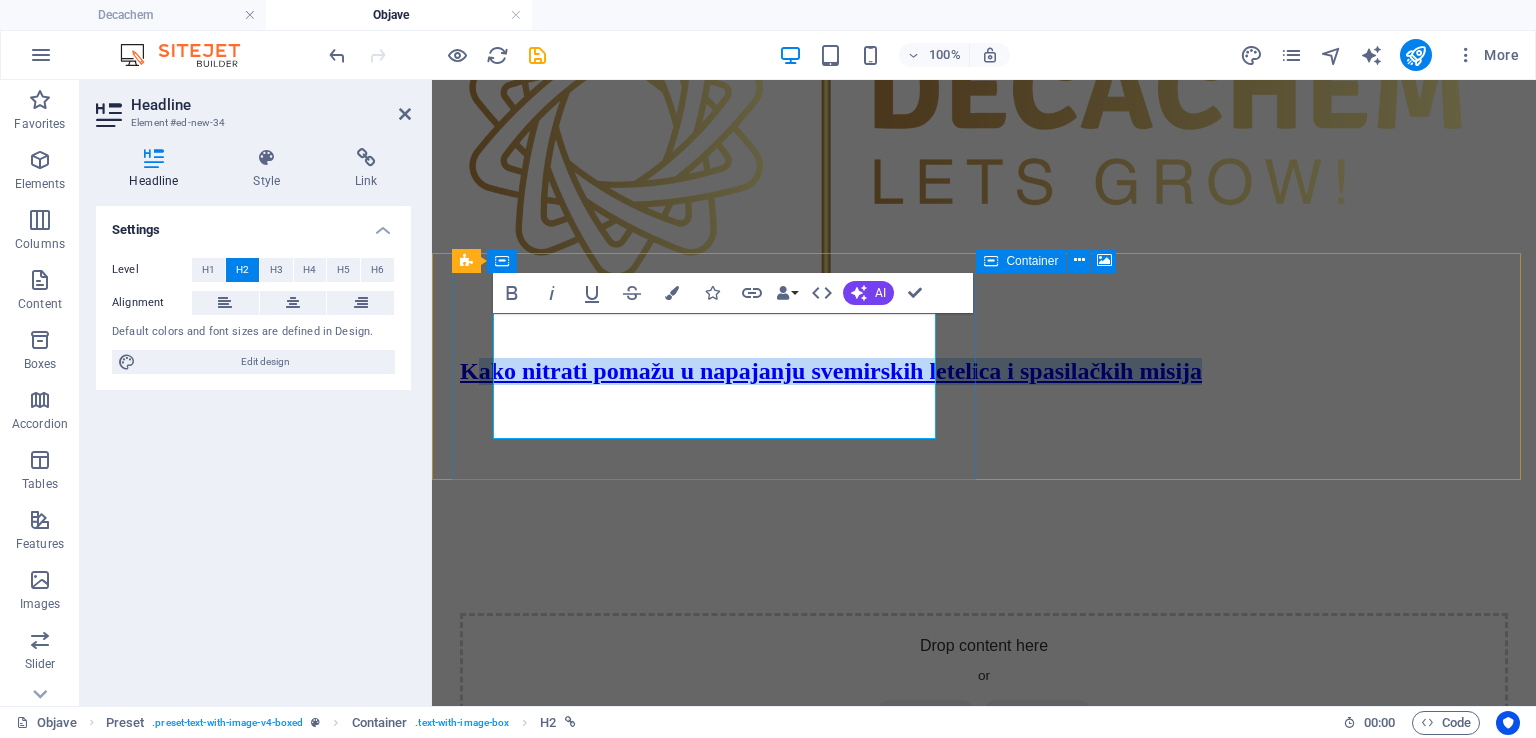 drag, startPoint x: 507, startPoint y: 341, endPoint x: 567, endPoint y: 422, distance: 100.80179 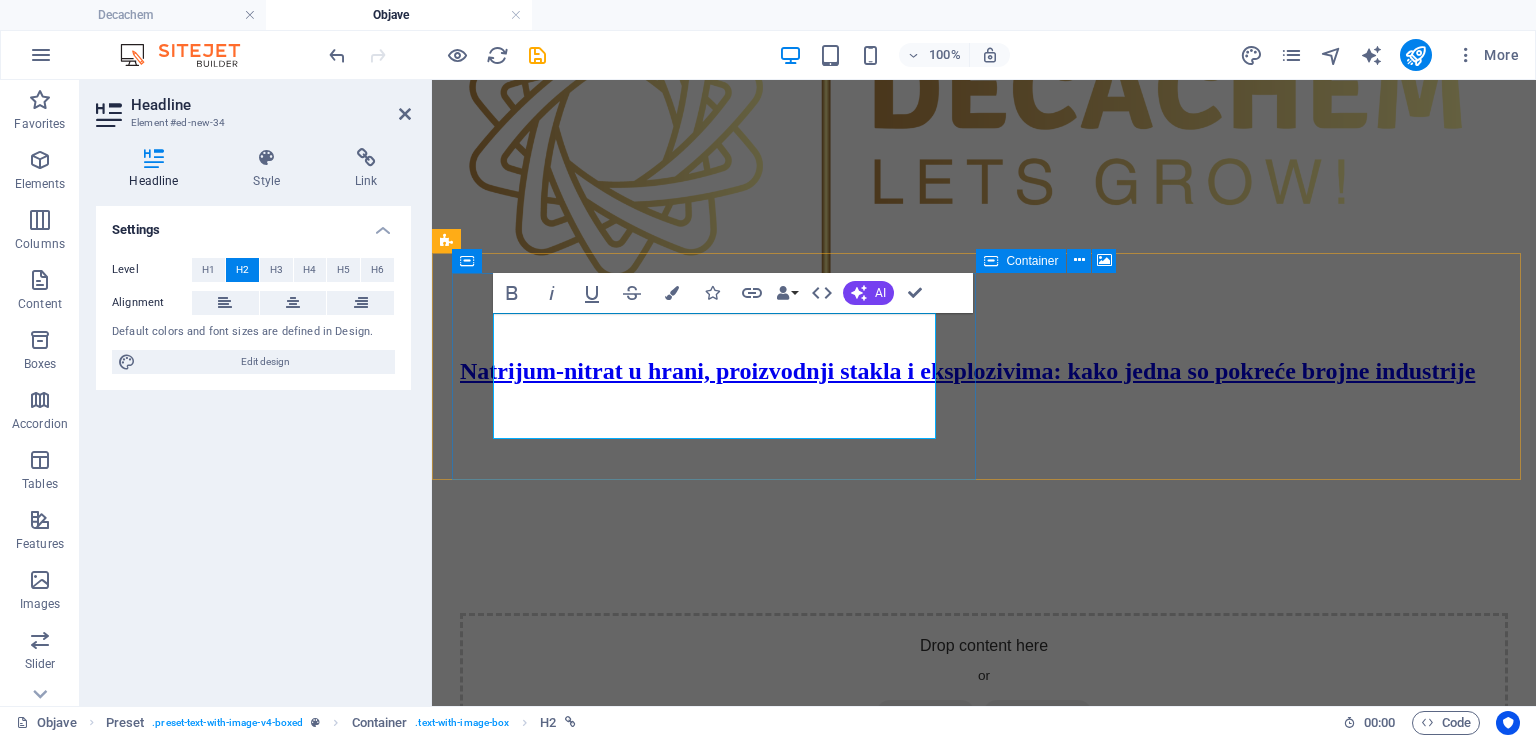 drag, startPoint x: 784, startPoint y: 423, endPoint x: 548, endPoint y: 346, distance: 248.24384 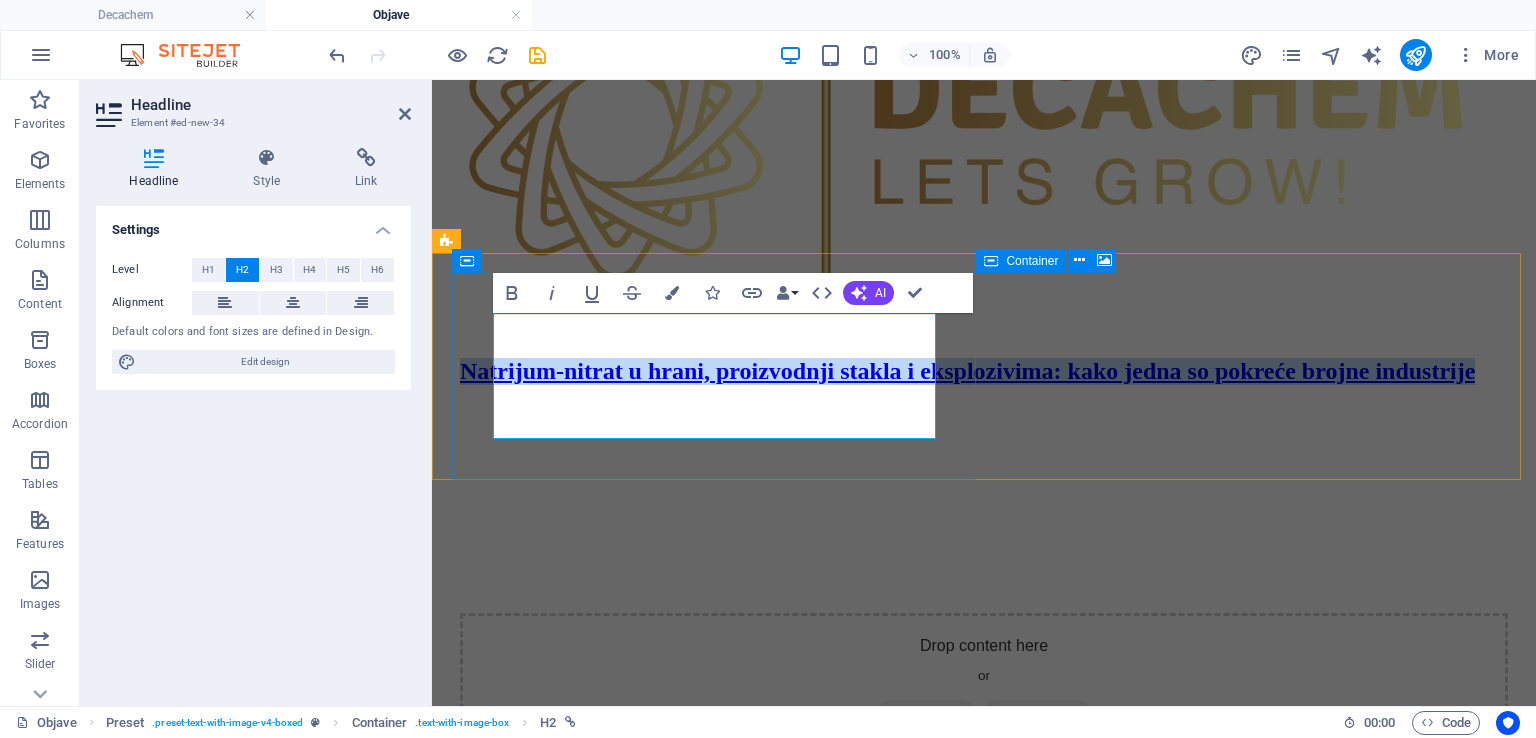 drag, startPoint x: 496, startPoint y: 337, endPoint x: 796, endPoint y: 416, distance: 310.22733 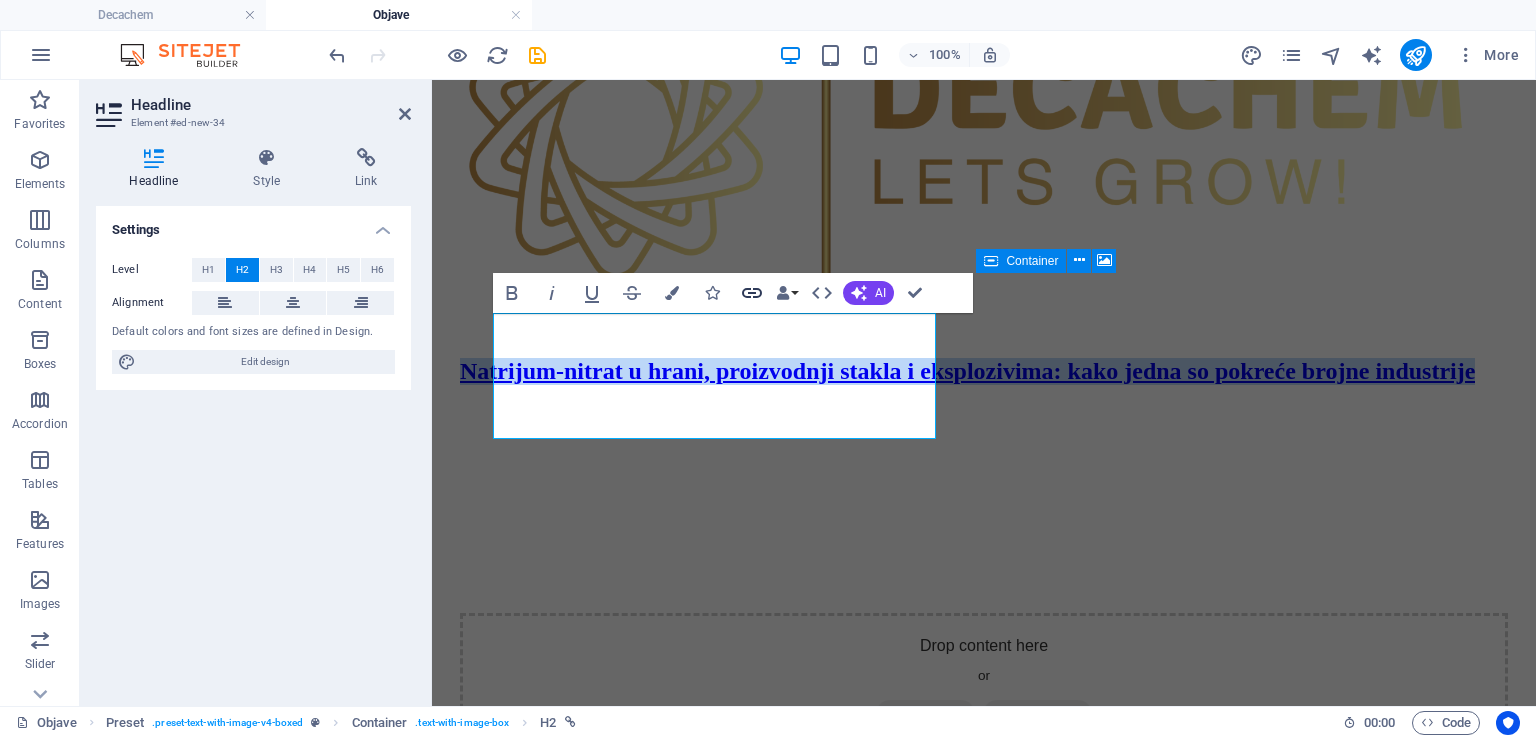 click 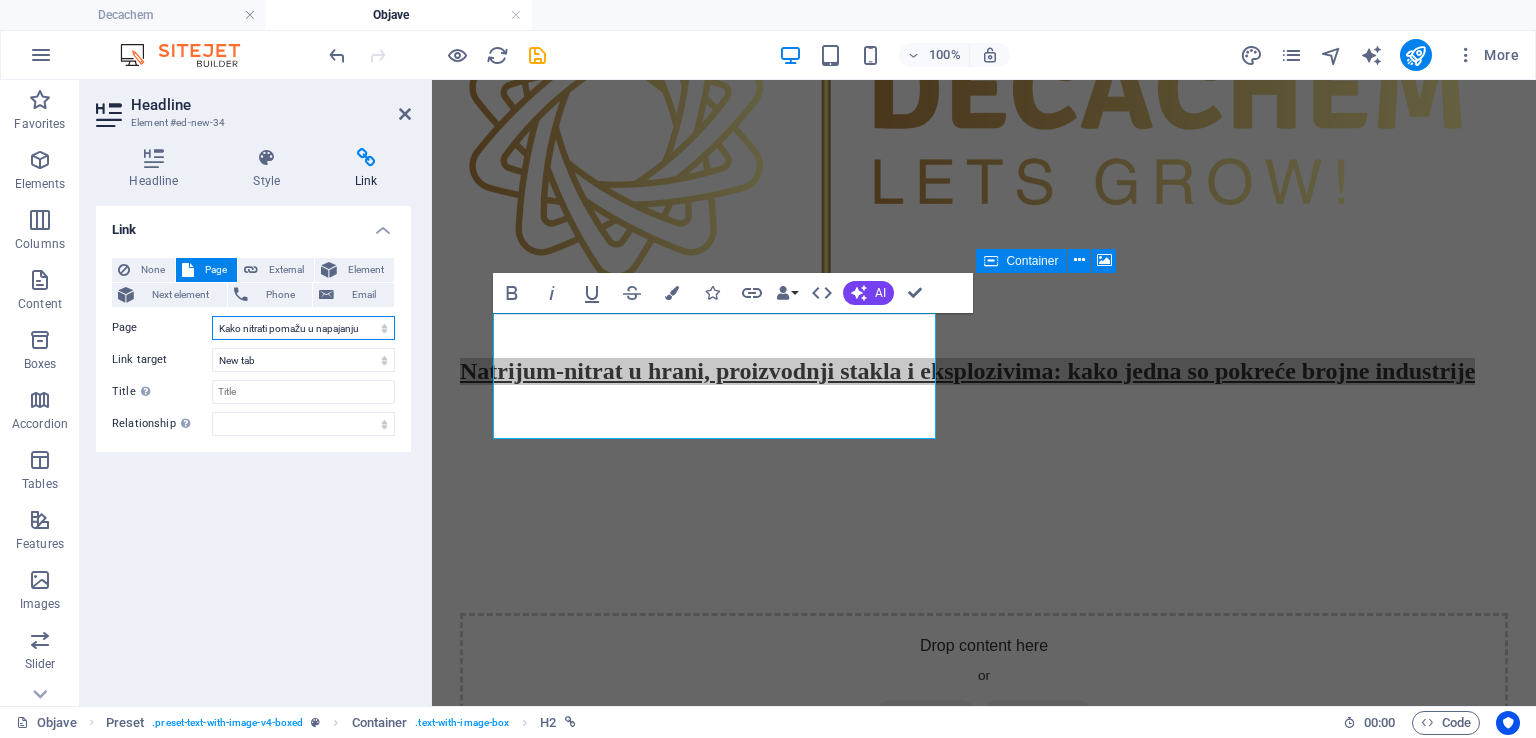 click on "Objave /objave Natrijum-nitrat u očuvanju hrane, proizvodnji stakla i eksplozivima: kako jedna so pokreće brojne industrije  Tributil-fosfat (TBP): Ključni ekstraktant u separaciji metala i nuklearnoj hemiji Kako nitrati pomažu u napajanju svemirskih letelica i spasilačkim misijama Uklanjanje kamenca i čišćenje: Zašto je visokopročišćena fosforna kiselina idealna za industrijsko održavanje Razumevanje kalcijum-nitrata: Ključne prednosti za plastenike i hidroponiku Skriveni sastojak čiste vode: Kako se nitrati koriste u tretmanu otpadnih voda i zaštiti životne sredine  Velika slana zabuna: Koja je razlika između natrijum-nitrata i natrijum-nitrita?" at bounding box center [303, 328] 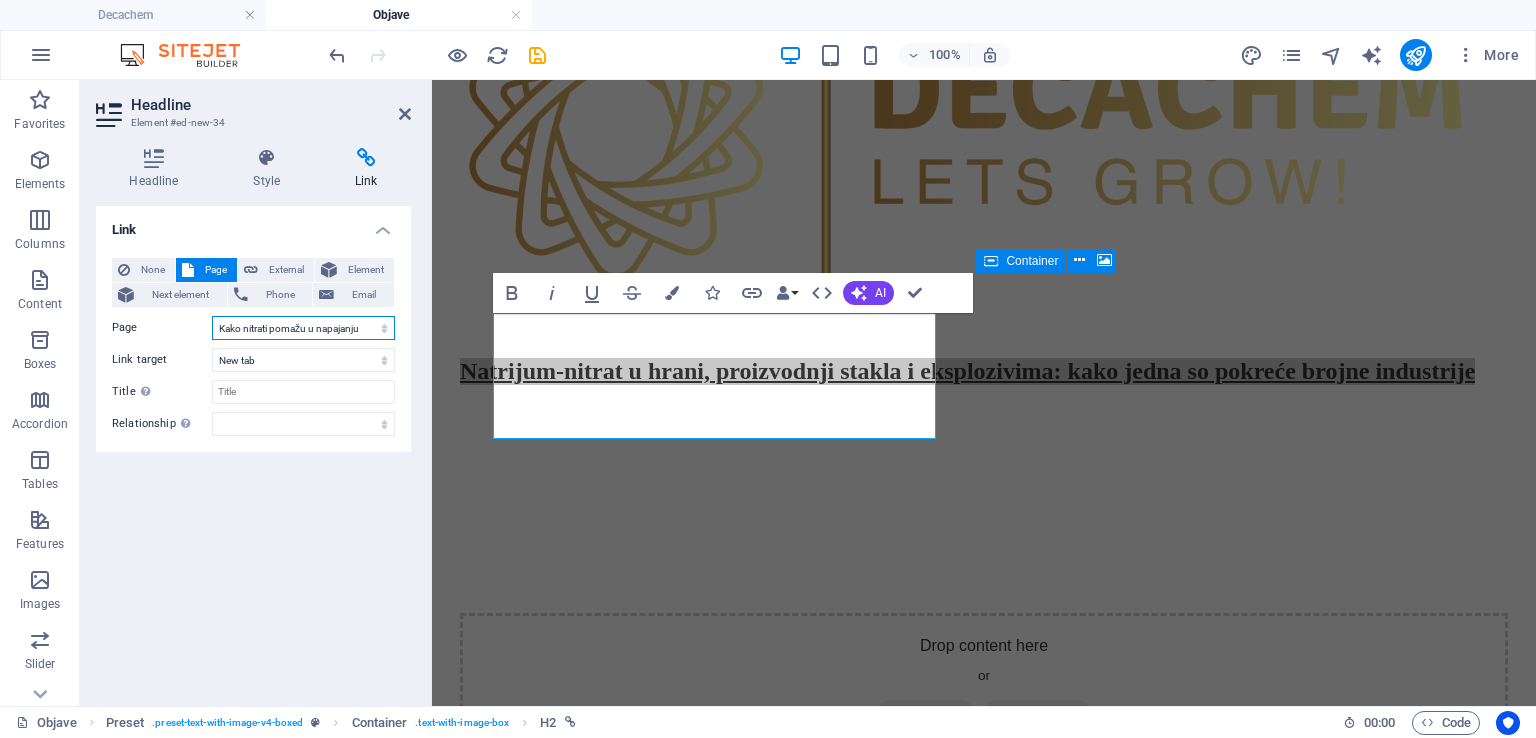 select on "16" 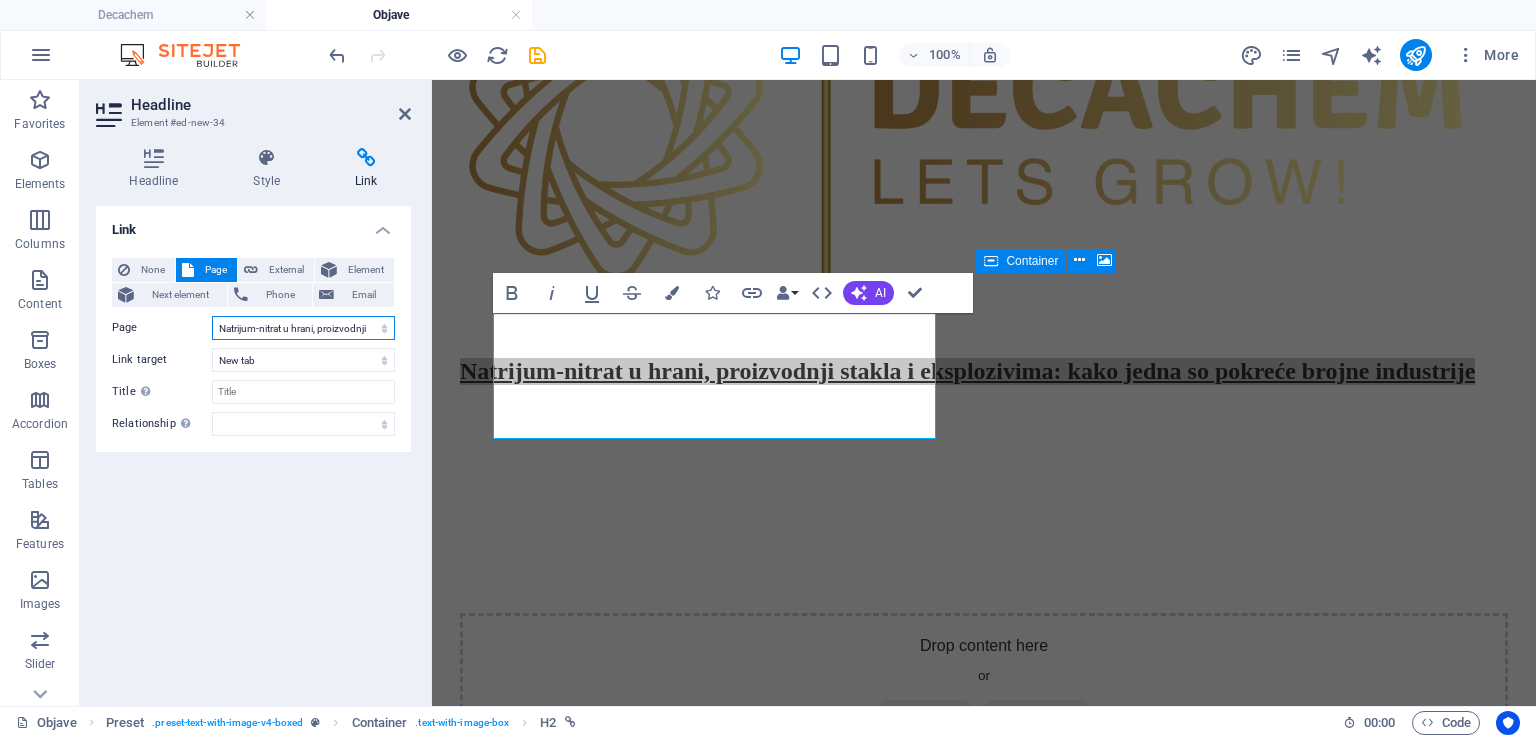 click on "Objave /objave Natrijum-nitrat u očuvanju hrane, proizvodnji stakla i eksplozivima: kako jedna so pokreće brojne industrije  Tributil-fosfat (TBP): Ključni ekstraktant u separaciji metala i nuklearnoj hemiji Kako nitrati pomažu u napajanju svemirskih letelica i spasilačkim misijama Uklanjanje kamenca i čišćenje: Zašto je visokopročišćena fosforna kiselina idealna za industrijsko održavanje Razumevanje kalcijum-nitrata: Ključne prednosti za plastenike i hidroponiku Skriveni sastojak čiste vode: Kako se nitrati koriste u tretmanu otpadnih voda i zaštiti životne sredine  Velika slana zabuna: Koja je razlika između natrijum-nitrata i natrijum-nitrita?" at bounding box center [303, 328] 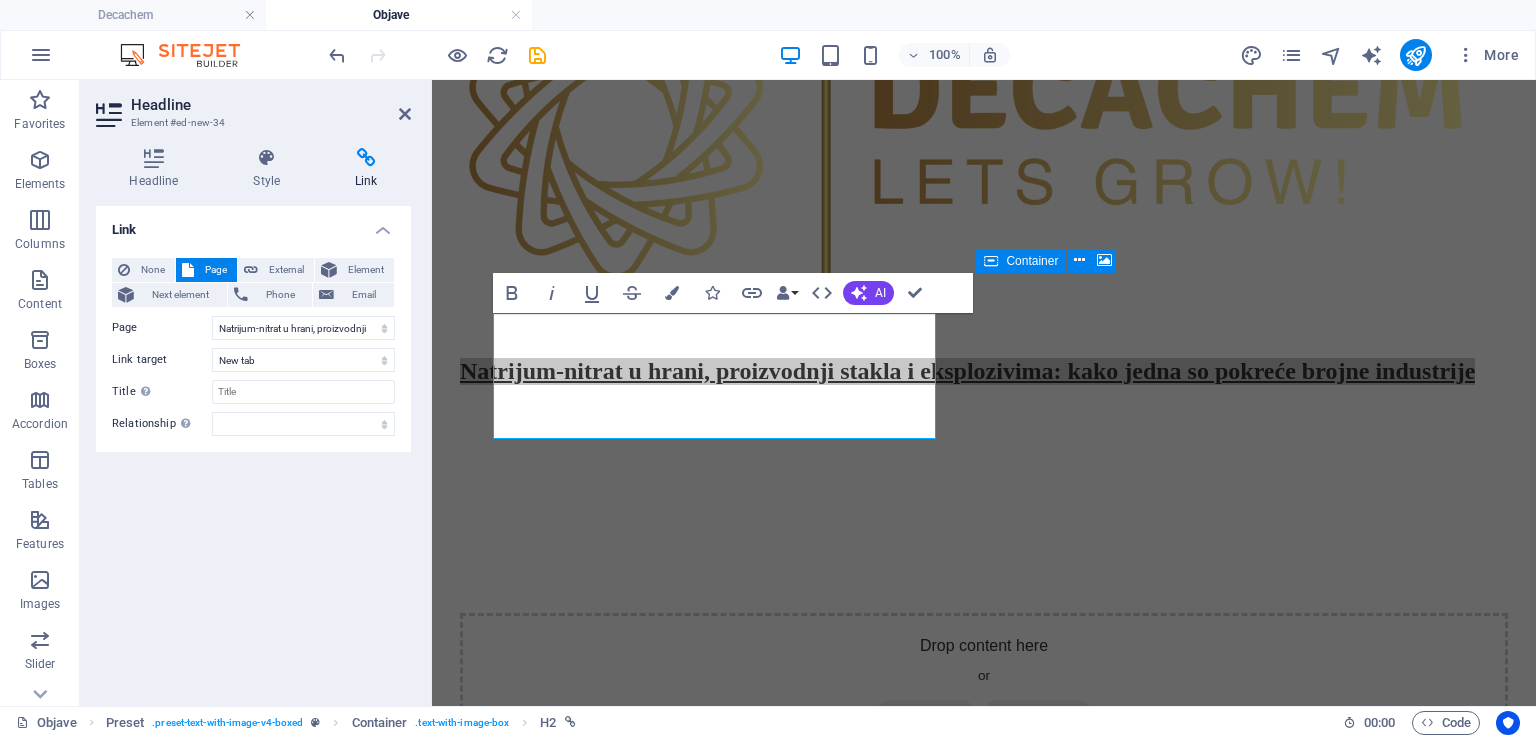 click on "Headline Element #ed-new-34" at bounding box center [253, 106] 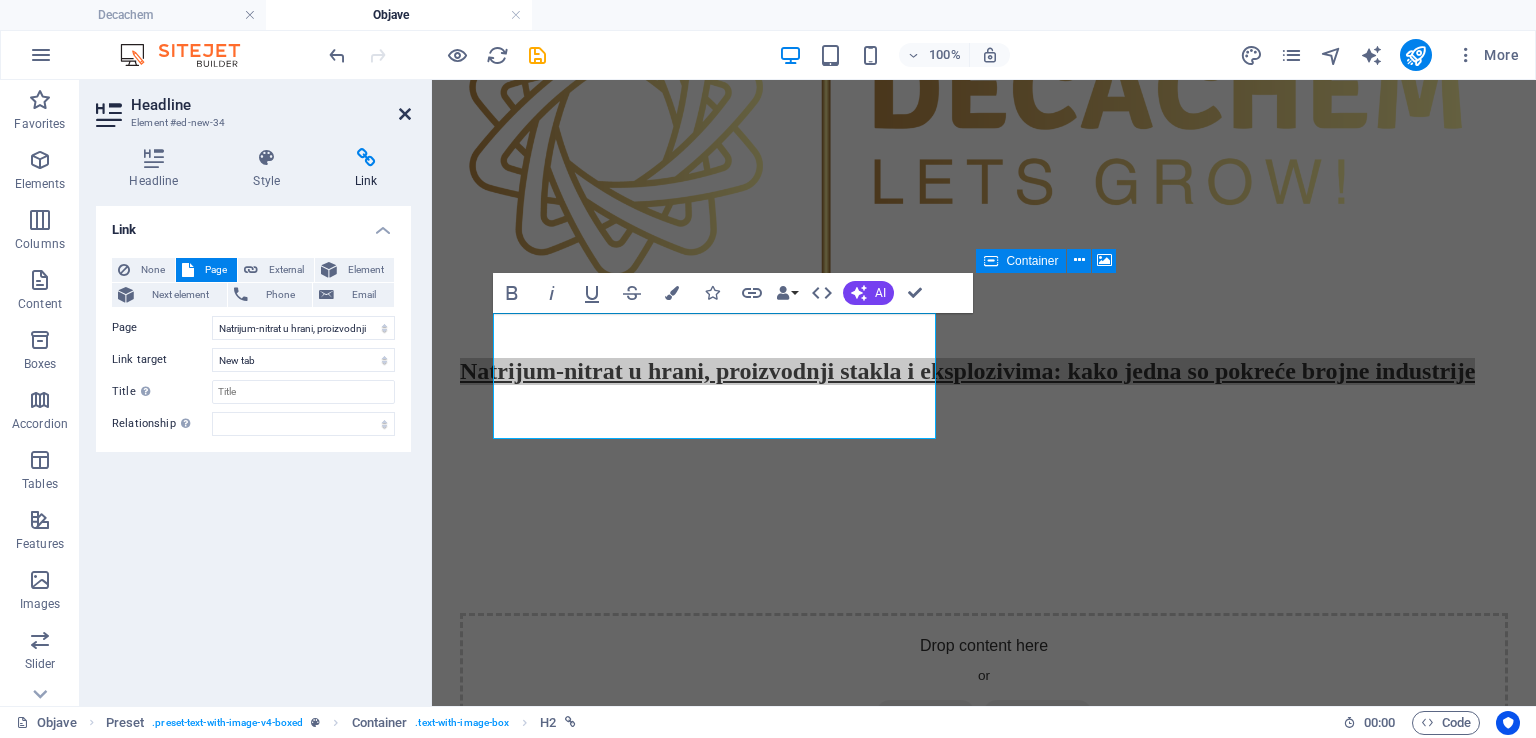click at bounding box center [405, 114] 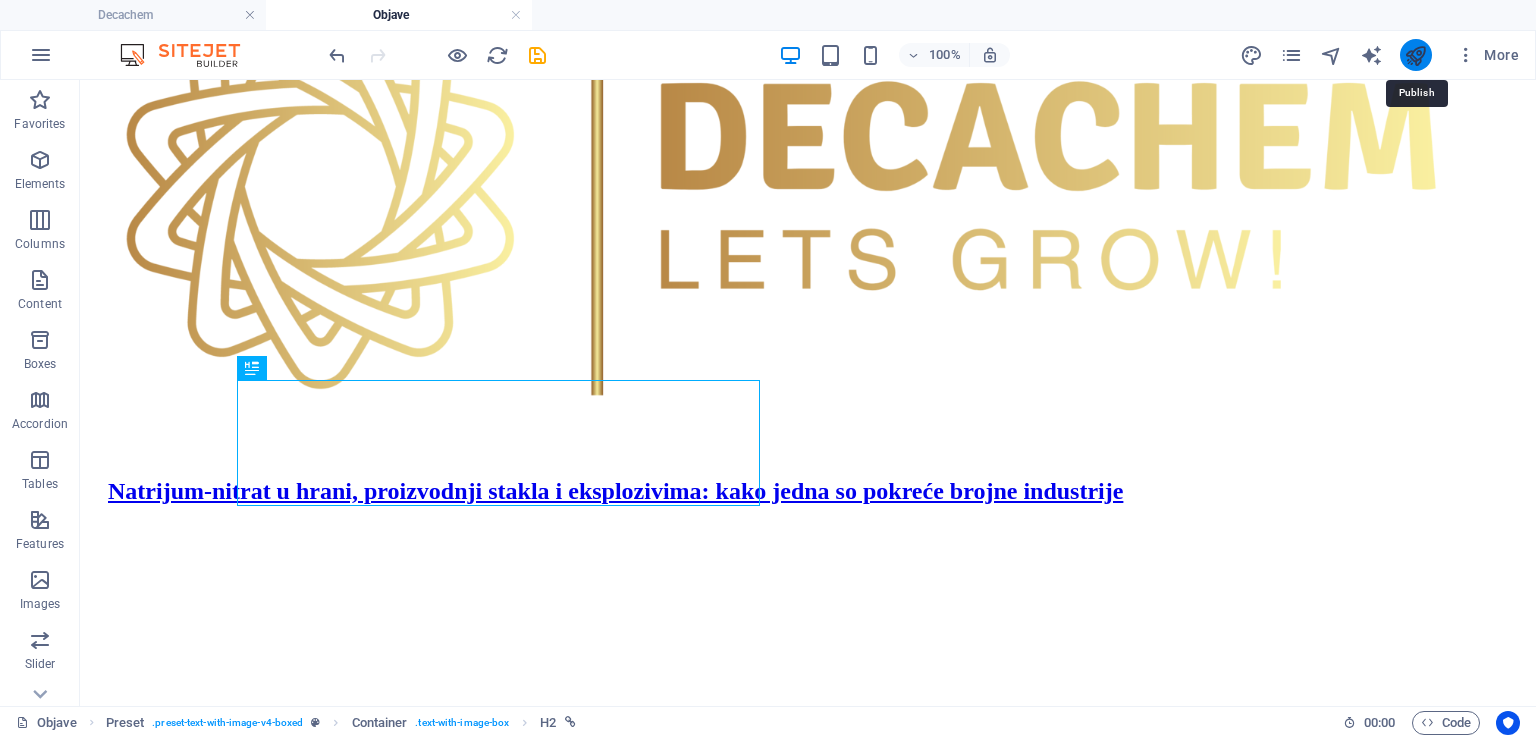 click at bounding box center [1415, 55] 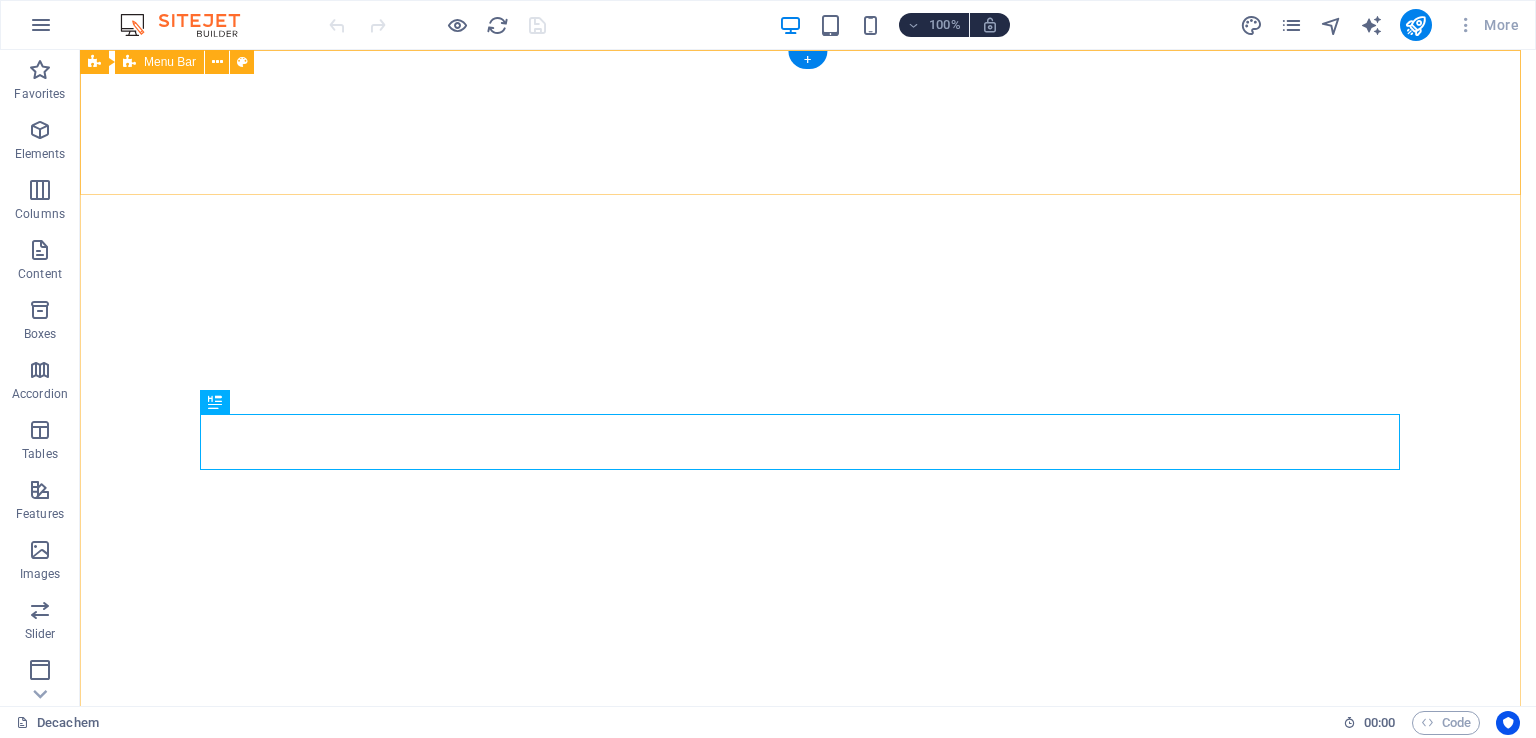scroll, scrollTop: 0, scrollLeft: 0, axis: both 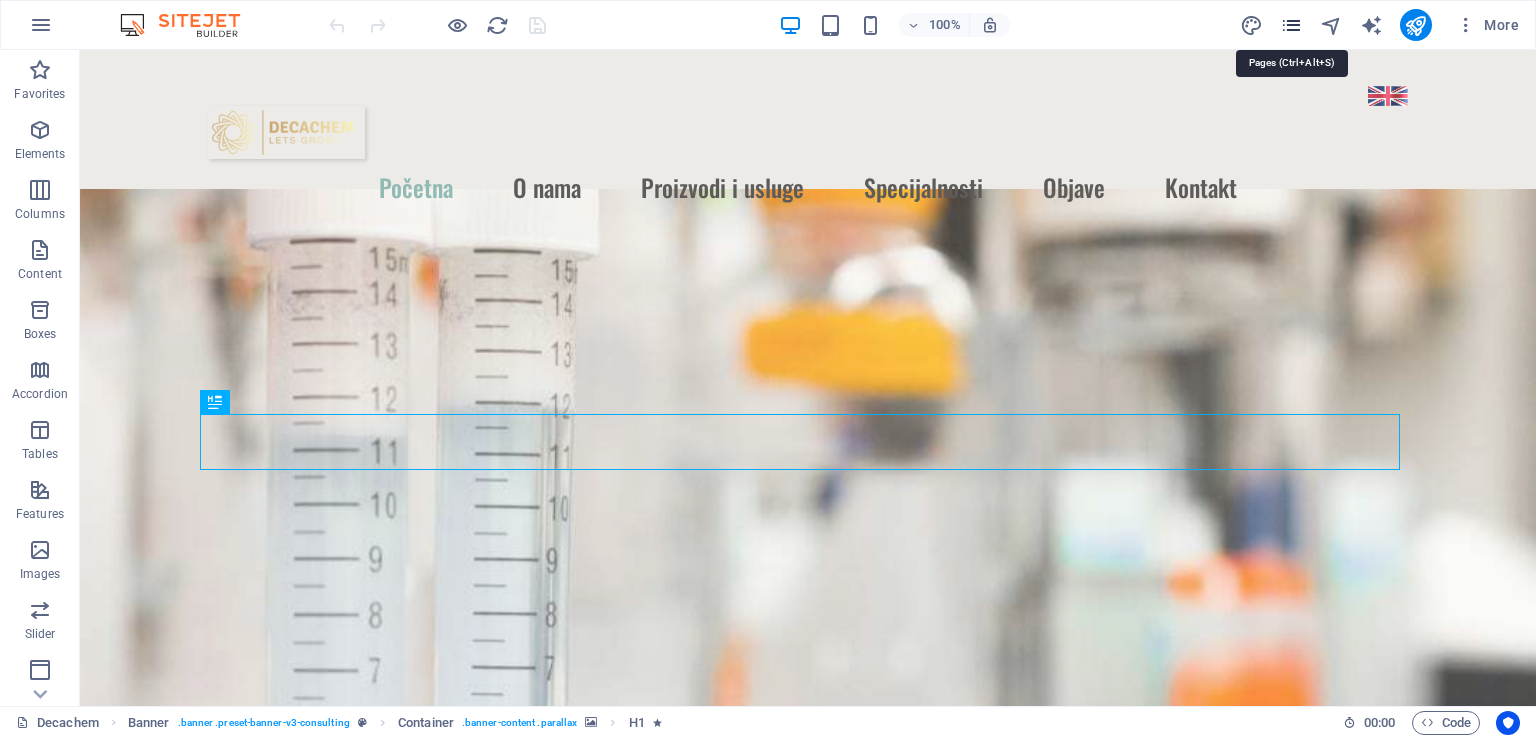click at bounding box center (1291, 25) 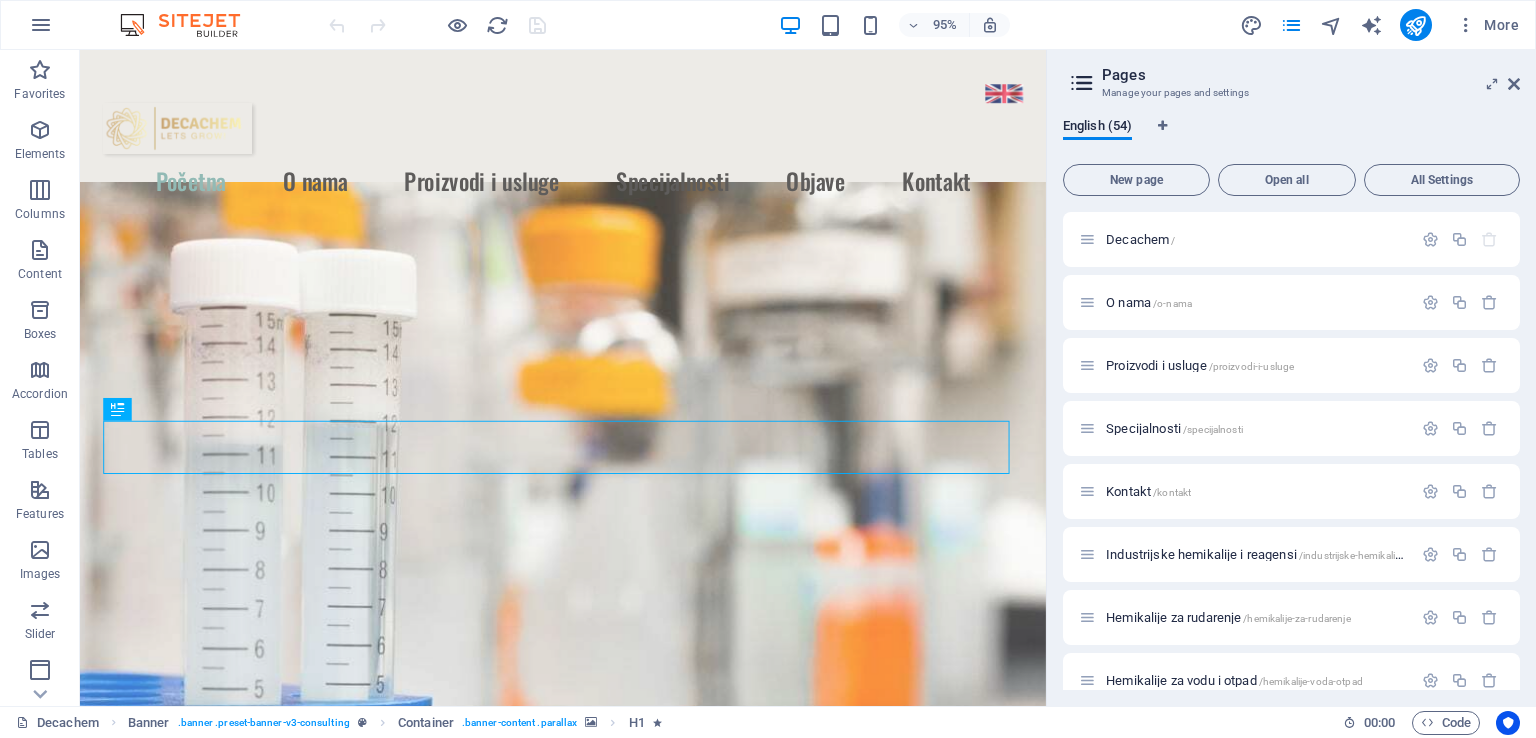 drag, startPoint x: 1520, startPoint y: 273, endPoint x: 1535, endPoint y: 349, distance: 77.46612 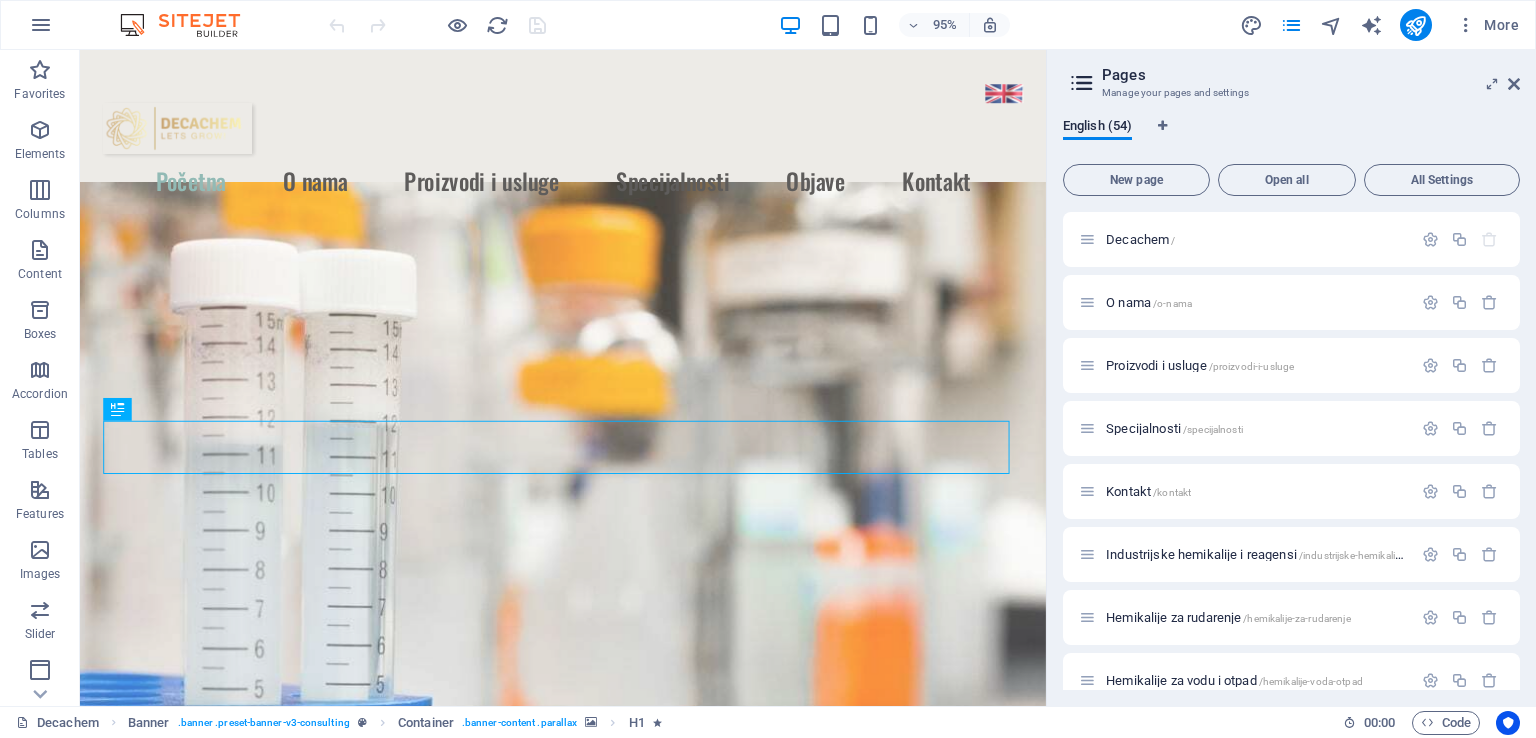 click on "English (54) New page Open all All Settings Decachem / O nama /o-nama Proizvodi i usluge /proizvodi-i-usluge Specijalnosti /specijalnosti Kontakt /kontakt Industrijske hemikalije i reagensi /industrijske-hemikalije-reagensi Hemikalije za rudarenje /hemikalije-za-rudarenje Hemikalije za vodu i otpad /hemikalije-voda-otpad Rastvarači / Plastifikatori / Premazi /rastvaraci-plastifikatori-premazi Sirovine za đubriva /sirovine-za-djubriva Kiseline / Alkoholi / Acetati /kiseline-alkoholi-acetati Nitrati i sulfati /nitrati-sulfati Prehrambeni proizvodi i stočna hrana  /prehrana-stocna-hrana Lista proizvoda po abecednom redu /lista-proizvoda Proizvodi sa MSDS i TDS /proizvodi-msds-tds Objave /objave Natrijum-nitrat u očuvanju hrane, proizvodnji stakla i eksplozivima: kako jedna so pokreće brojne industrije  /natrijum-nitrat-hrana-staklo-eksploziv-so-industrija Tributil-fosfat (TBP): Ključni ekstraktant u separaciji metala i nuklearnoj hemiji /tributil-fosfat-tbp-ekstraktant-separacija-metala-nuklearna-hemija" at bounding box center (1291, 404) 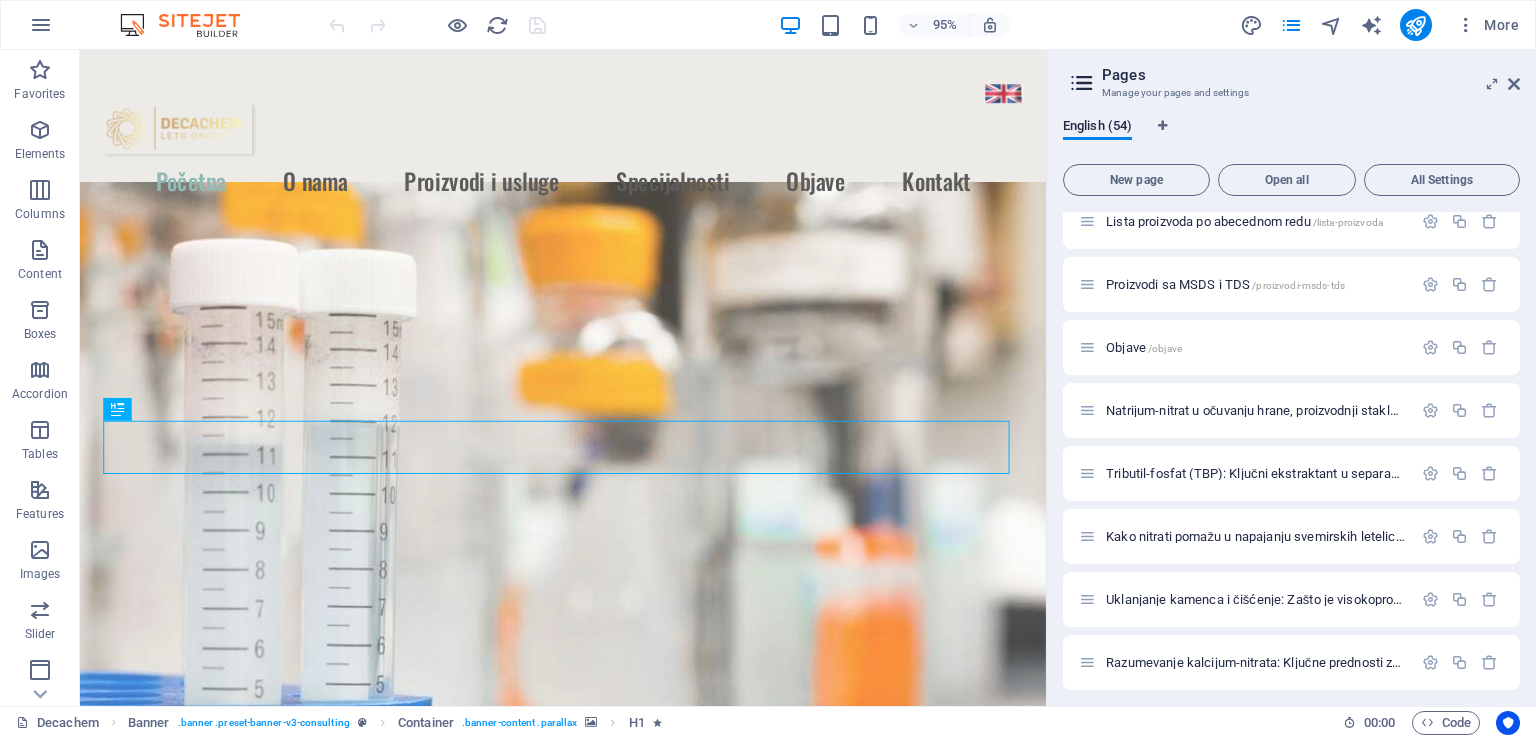 scroll, scrollTop: 820, scrollLeft: 0, axis: vertical 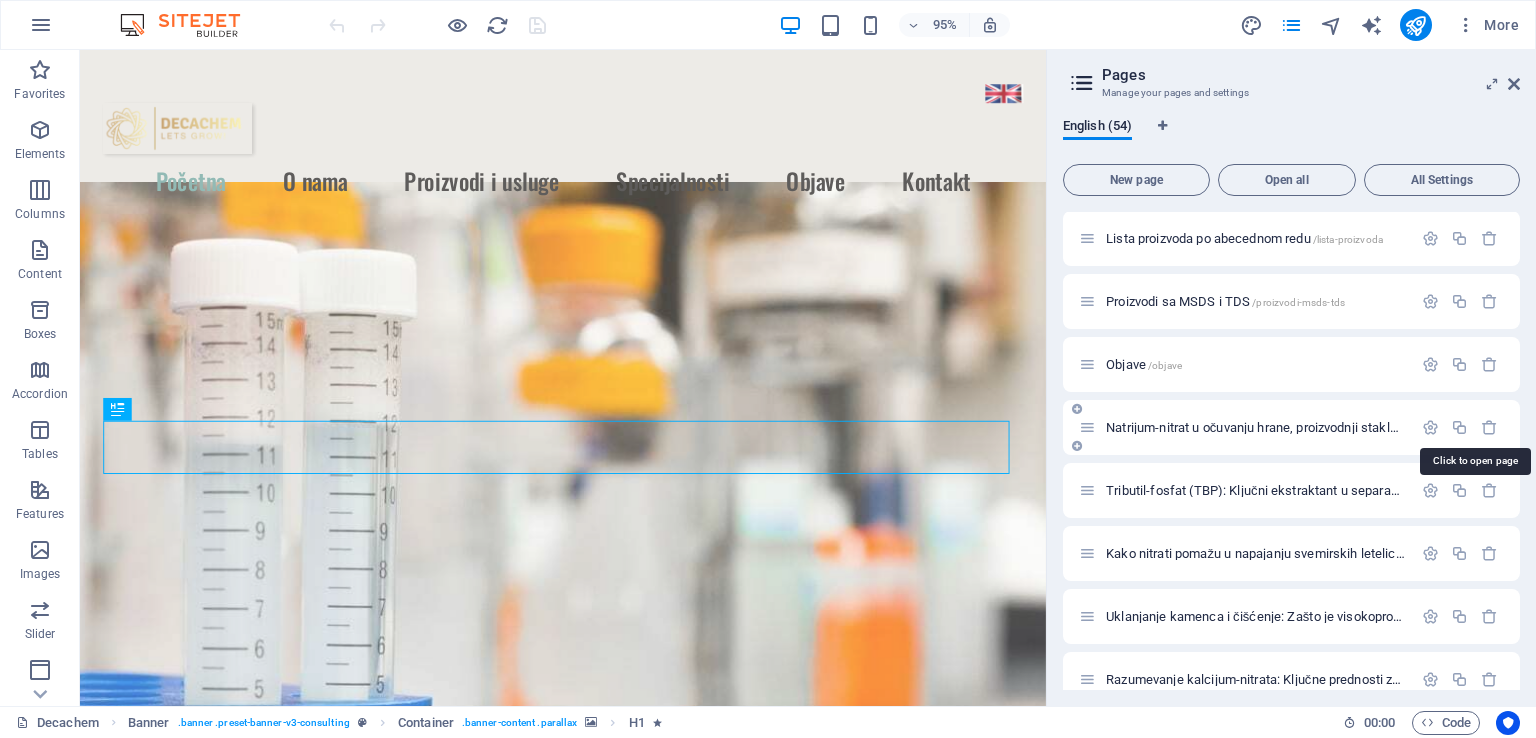 click on "Natrijum-nitrat u očuvanju hrane, proizvodnji stakla i eksplozivima: kako jedna so pokreće brojne industrije  /natrijum-nitrat-hrana-staklo-eksploziv-so-industrija" at bounding box center [1763, 427] 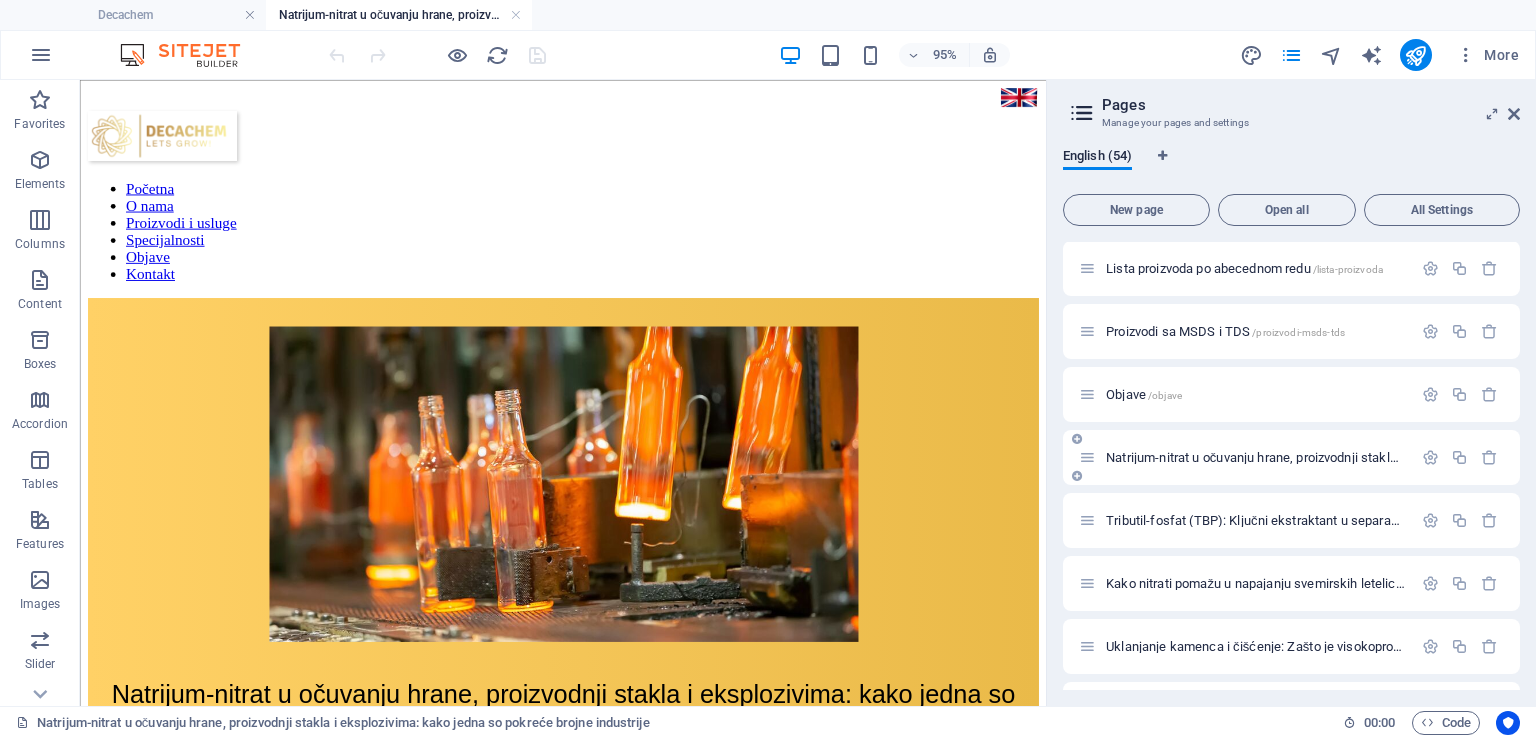 scroll, scrollTop: 0, scrollLeft: 0, axis: both 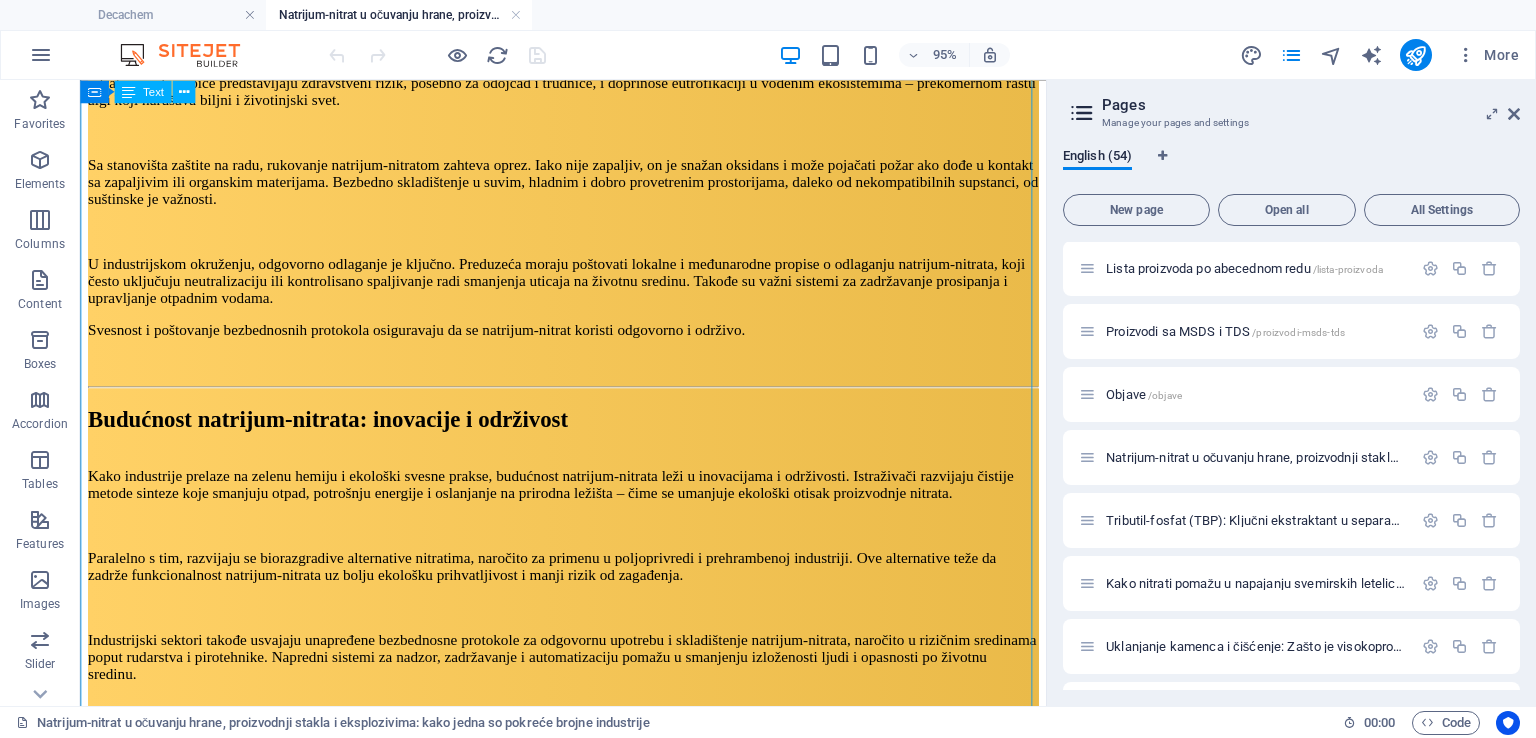click on "Kontroverze i zdravstveni rizici Uprkos svojoj efikasnosti, upotreba nitrata u hrani izazvala je brojne zdravstvene rasprave. Jedna od zabrinutosti odnosi se na to da se natrijum-nitrat može pretvoriti u natrijum-nitrit, koji pod određenim uslovima (posebno pri visokoj temperaturi) može formirati nitrozamine – grupu jedinjenja koja su u studijama na životinjama povezana sa razvojem raka. Iako se istraživanja i dalje sprovode, organizacije poput Svetske zdravstvene organizacije (SZO) i  američke Uprave za hranu i lekove  (FDA) priznaju potencijalne rizike i propisale su stroge regulatorne granice za nivoe nitrata i nitrita u prehrambenim proizvodima. Savremene metode prerade i upotreba antioksidanata poput vitamina C pomažu u smanjenju stvaranja nitrozamina, čime je upotreba natrijum-nitrata danas bezbednija nego ranije. Namirnice koje sadrže natrijum-nitrat Natrijum-nitrat se najčešće nalazi u suhomesnatim i prerađenim mesnim proizvodima. Tipični primeri uključuju: Slanina Kobasice i viršle" at bounding box center [588, -535] 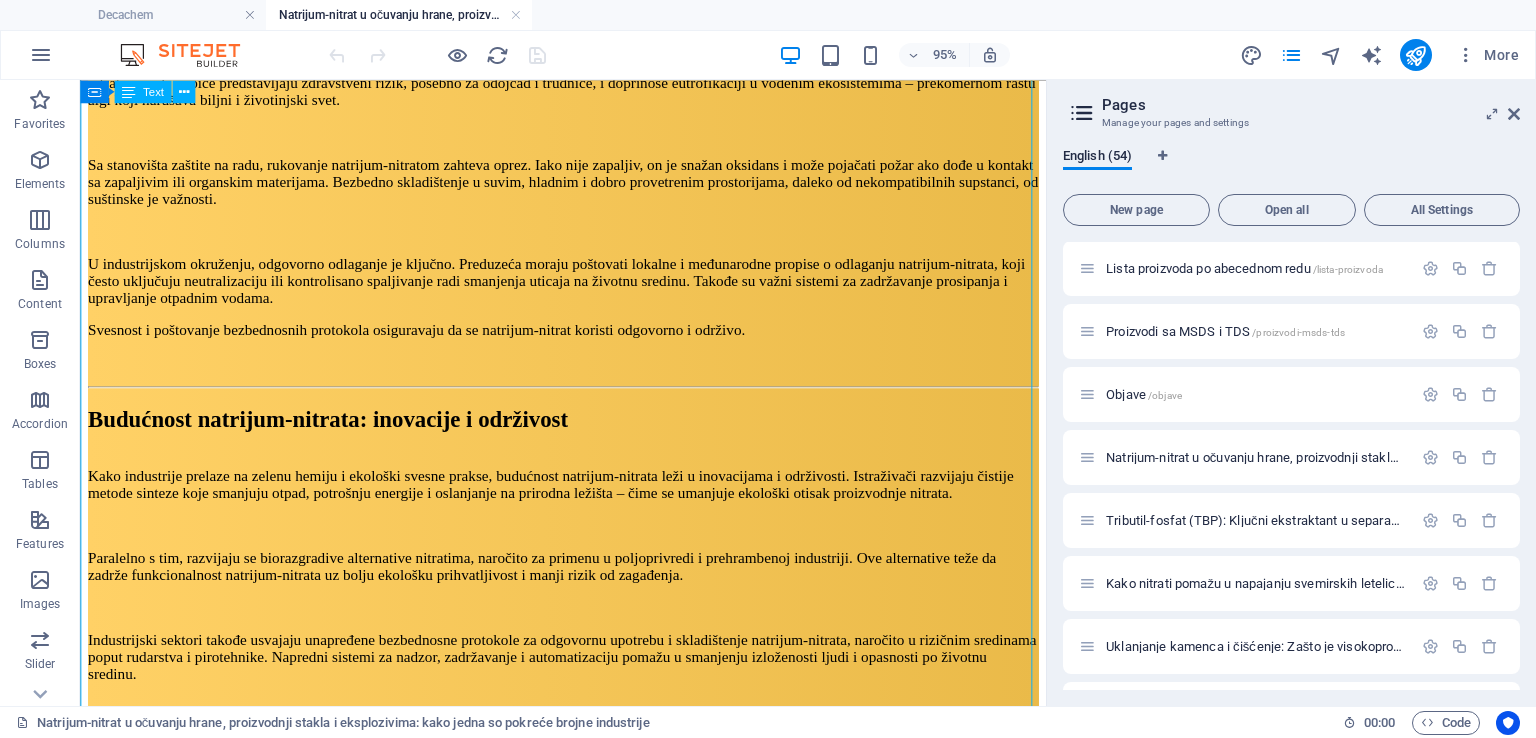 click on "Kontroverze i zdravstveni rizici Uprkos svojoj efikasnosti, upotreba nitrata u hrani izazvala je brojne zdravstvene rasprave. Jedna od zabrinutosti odnosi se na to da se natrijum-nitrat može pretvoriti u natrijum-nitrit, koji pod određenim uslovima (posebno pri visokoj temperaturi) može formirati nitrozamine – grupu jedinjenja koja su u studijama na životinjama povezana sa razvojem raka. Iako se istraživanja i dalje sprovode, organizacije poput Svetske zdravstvene organizacije (SZO) i  američke Uprave za hranu i lekove  (FDA) priznaju potencijalne rizike i propisale su stroge regulatorne granice za nivoe nitrata i nitrita u prehrambenim proizvodima. Savremene metode prerade i upotreba antioksidanata poput vitamina C pomažu u smanjenju stvaranja nitrozamina, čime je upotreba natrijum-nitrata danas bezbednija nego ranije. Namirnice koje sadrže natrijum-nitrat Natrijum-nitrat se najčešće nalazi u suhomesnatim i prerađenim mesnim proizvodima. Tipični primeri uključuju: Slanina Kobasice i viršle" at bounding box center (588, -535) 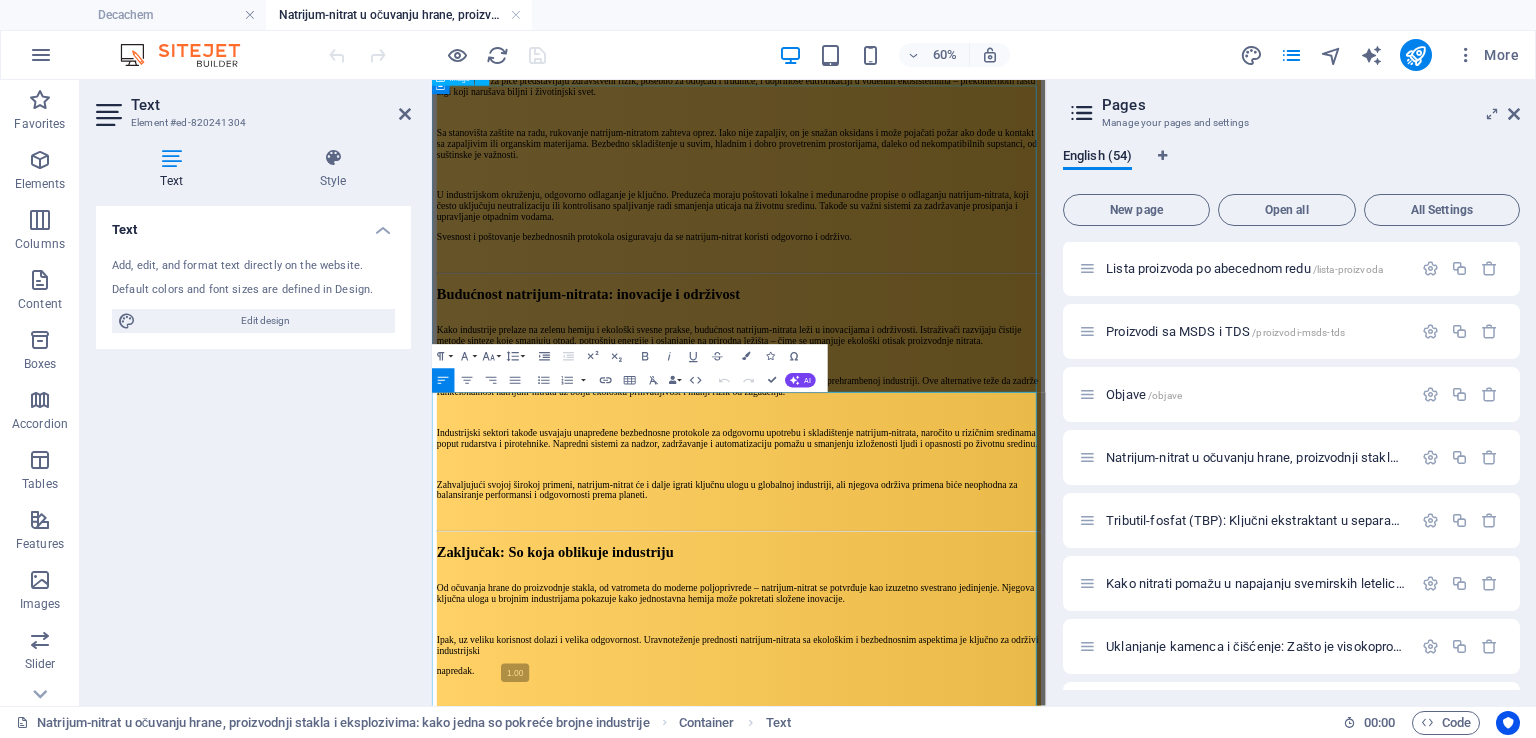 scroll, scrollTop: 1625, scrollLeft: 0, axis: vertical 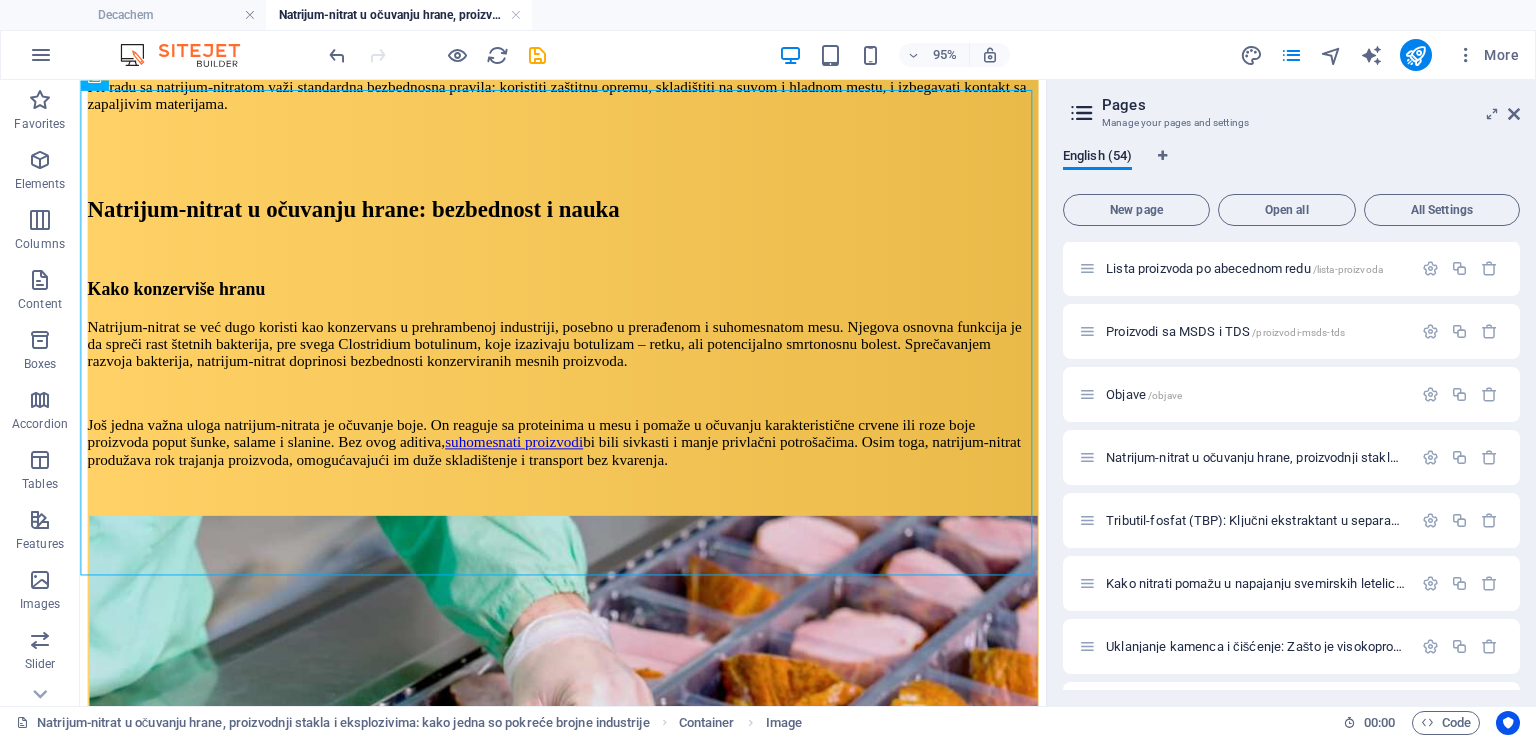drag, startPoint x: 1086, startPoint y: 440, endPoint x: 1081, endPoint y: 362, distance: 78.160095 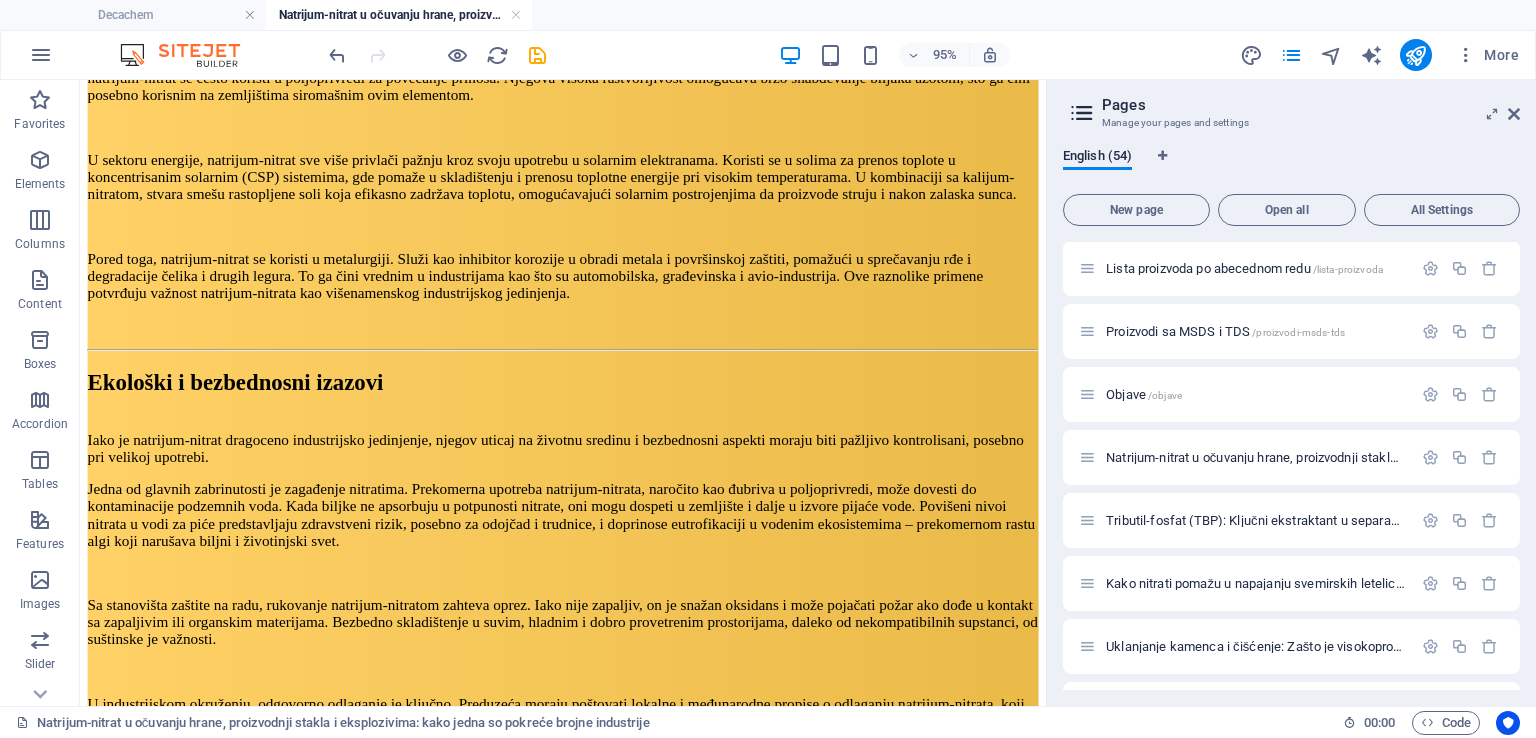 scroll, scrollTop: 5688, scrollLeft: 0, axis: vertical 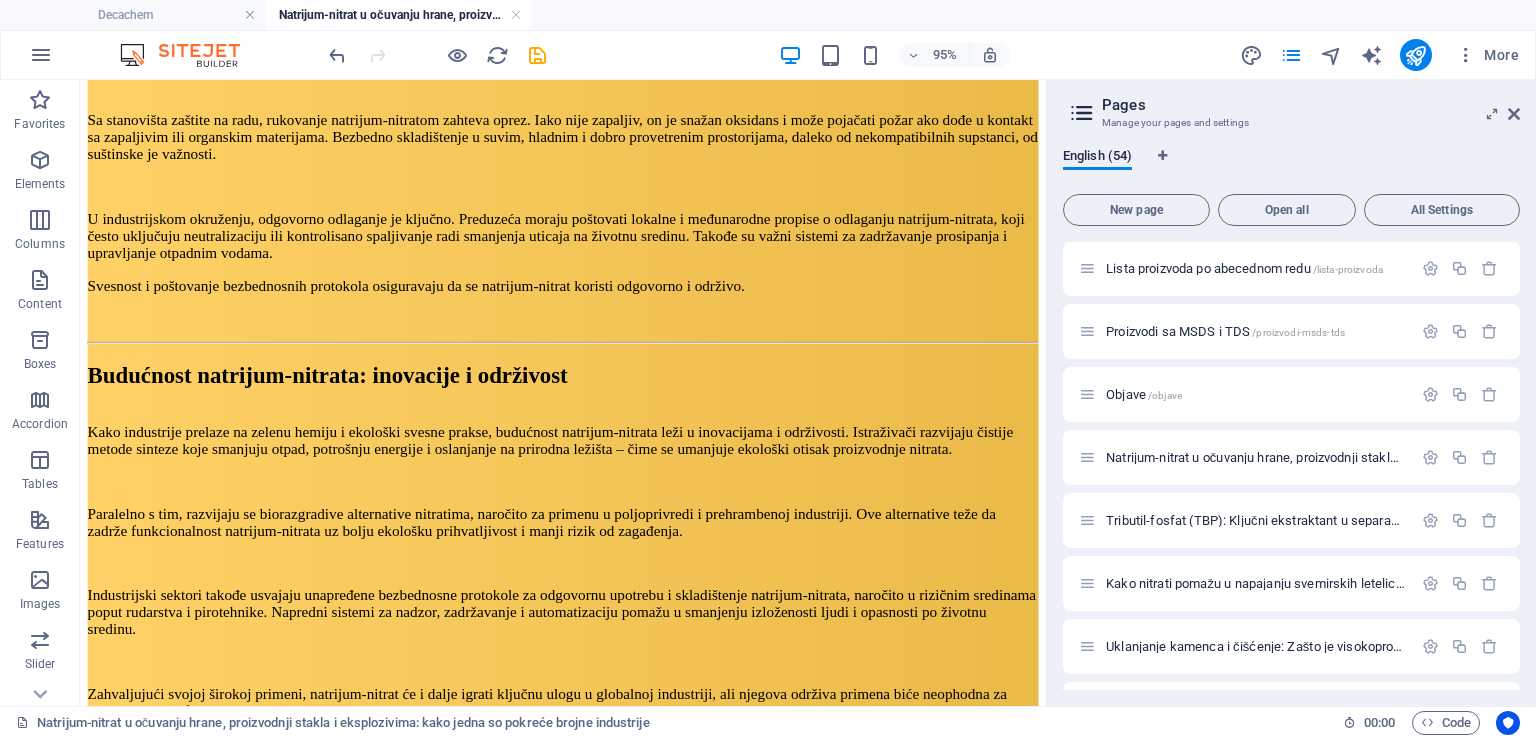 click on "Kontroverze i zdravstveni rizici Uprkos svojoj efikasnosti, upotreba nitrata u hrani izazvala je brojne zdravstvene rasprave. Jedna od zabrinutosti odnosi se na to da se natrijum-nitrat može pretvoriti u natrijum-nitrit, koji pod određenim uslovima (posebno pri visokoj temperaturi) može formirati nitrozamine – grupu jedinjenja koja su u studijama na životinjama povezana sa razvojem raka. Iako se istraživanja i dalje sprovode, organizacije poput Svetske zdravstvene organizacije (SZO) i  američke Uprave za hranu i lekove  (FDA) priznaju potencijalne rizike i propisale su stroge regulatorne granice za nivoe nitrata i nitrita u prehrambenim proizvodima. Savremene metode prerade i upotreba antioksidanata poput vitamina C pomažu u smanjenju stvaranja nitrozamina, čime je upotreba natrijum-nitrata danas bezbednija nego ranije. Namirnice koje sadrže natrijum-nitrat Natrijum-nitrat se najčešće nalazi u suhomesnatim i prerađenim mesnim proizvodima. Tipični primeri uključuju: Slanina Kobasice i viršle" at bounding box center (588, -582) 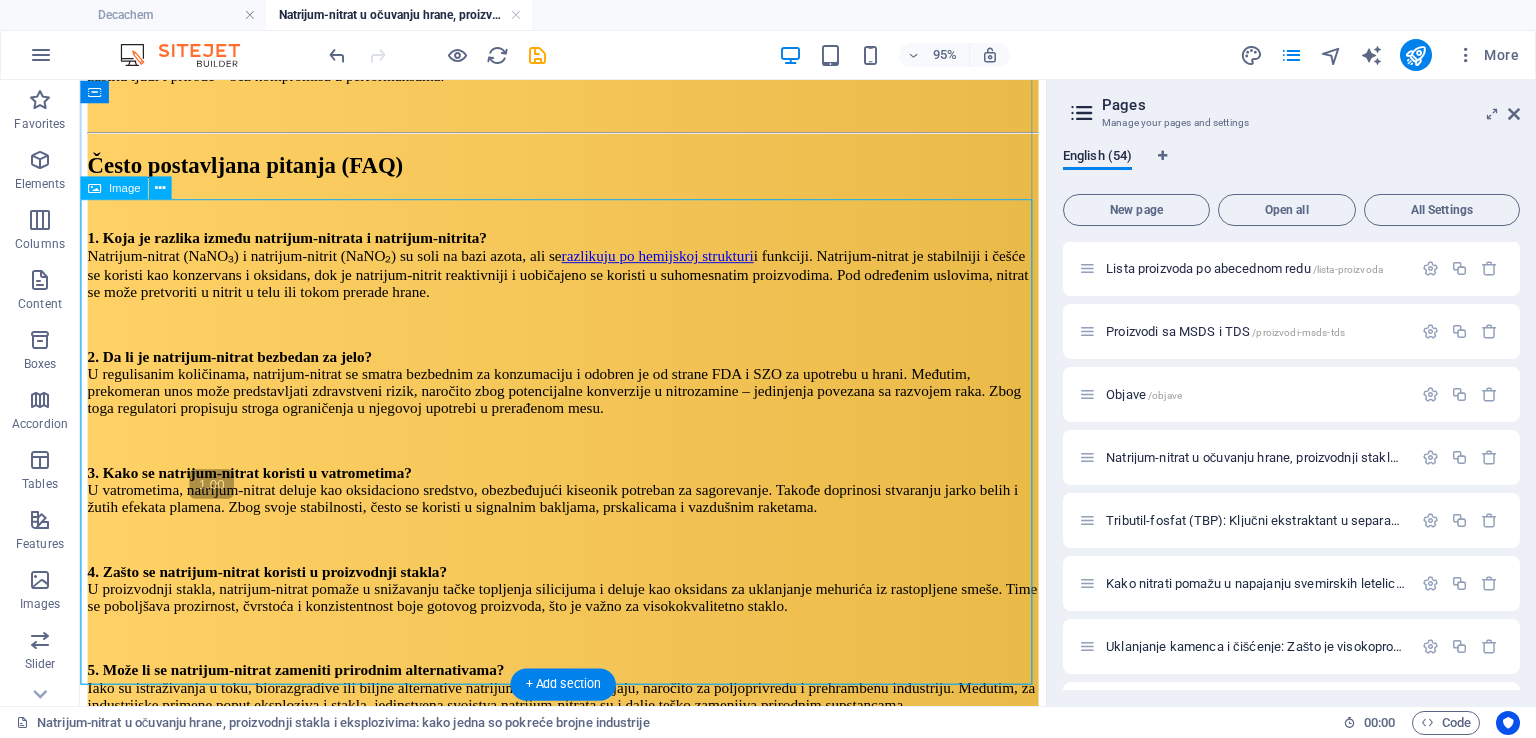 click on "Početna O nama Proizvodi i usluge Specijalnosti Objave Kontakt Natrijum-nitrat u očuvanju hrane, proizvodnji stakla i eksplozivima: kako jedna so pokreće brojne industrije ChatGPT said: Industrijska moć natrijum-nitrata Natrijum-nitrat (NaNO₃) je neorgansko jedinjenje koje se prirodno pojavljuje i sastoji se od natrijuma, azota i kiseonika. Najčešće se javlja kao bela, kristalna čvrsta supstanca, a zahvaljujući svojoj visokoj rastvorljivosti, hemijskoj stabilnosti i oksidujućim osobinama, igra ključnu ulogu u brojnim industrijama. Istorijski poznat kao „čileanska šalitra“, natrijum-nitrat je dobio ovaj nadimak zbog velikih prirodnih ležišta u sušnim predelima severnog Čilea, koji je tokom 19. i početka 20. veka bio glavni svetski izvor ovog jedinjenja. Ovaj tekst istražuje kako jedna naizgled obična so može da pokreće tako raznolike i ključne procese. Od kuhinjske police do visokotehnološke proizvodnje, natrijum-nitrat dokazuje da jedno jedinjenje može imati mnoge uloge. Slanina" at bounding box center (588, -1525) 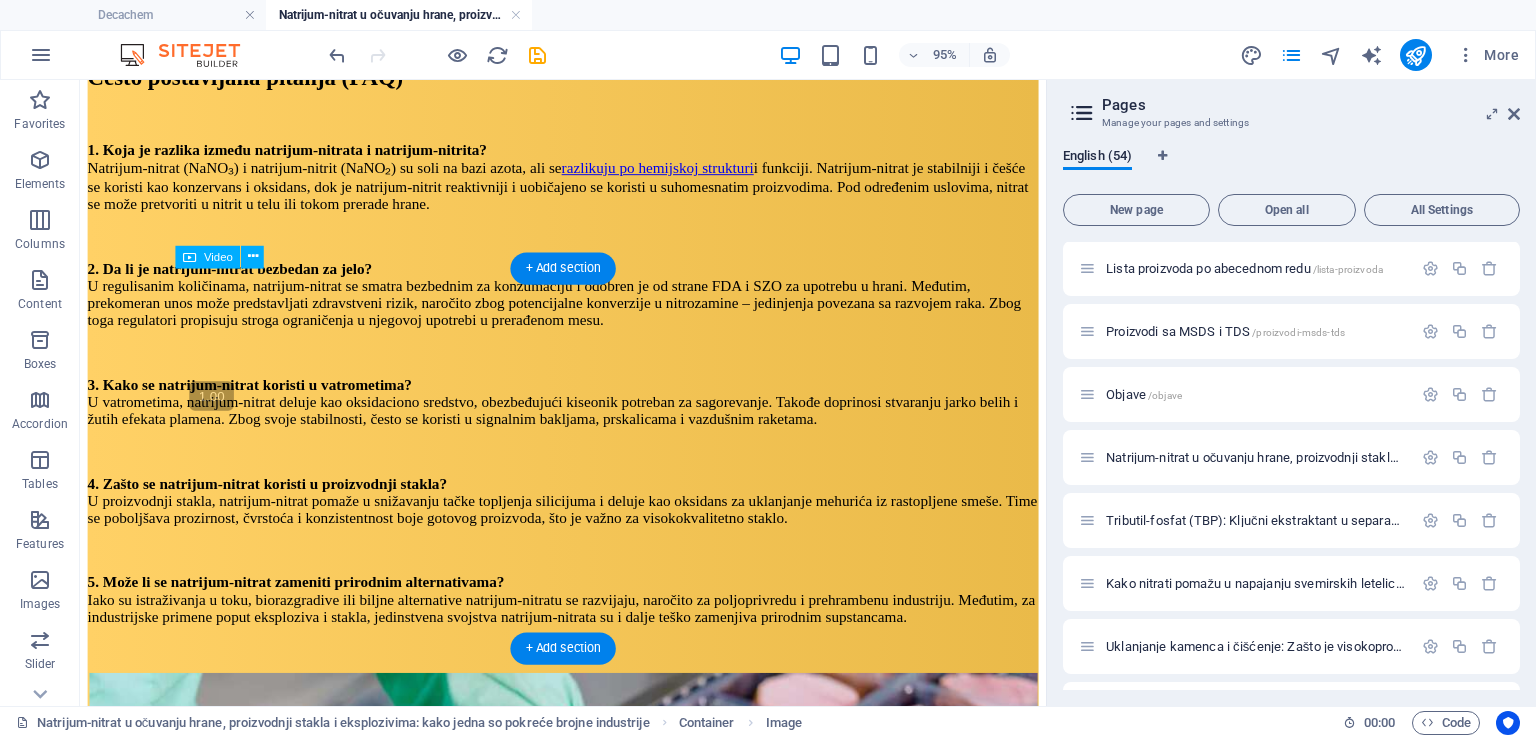 scroll, scrollTop: 5792, scrollLeft: 0, axis: vertical 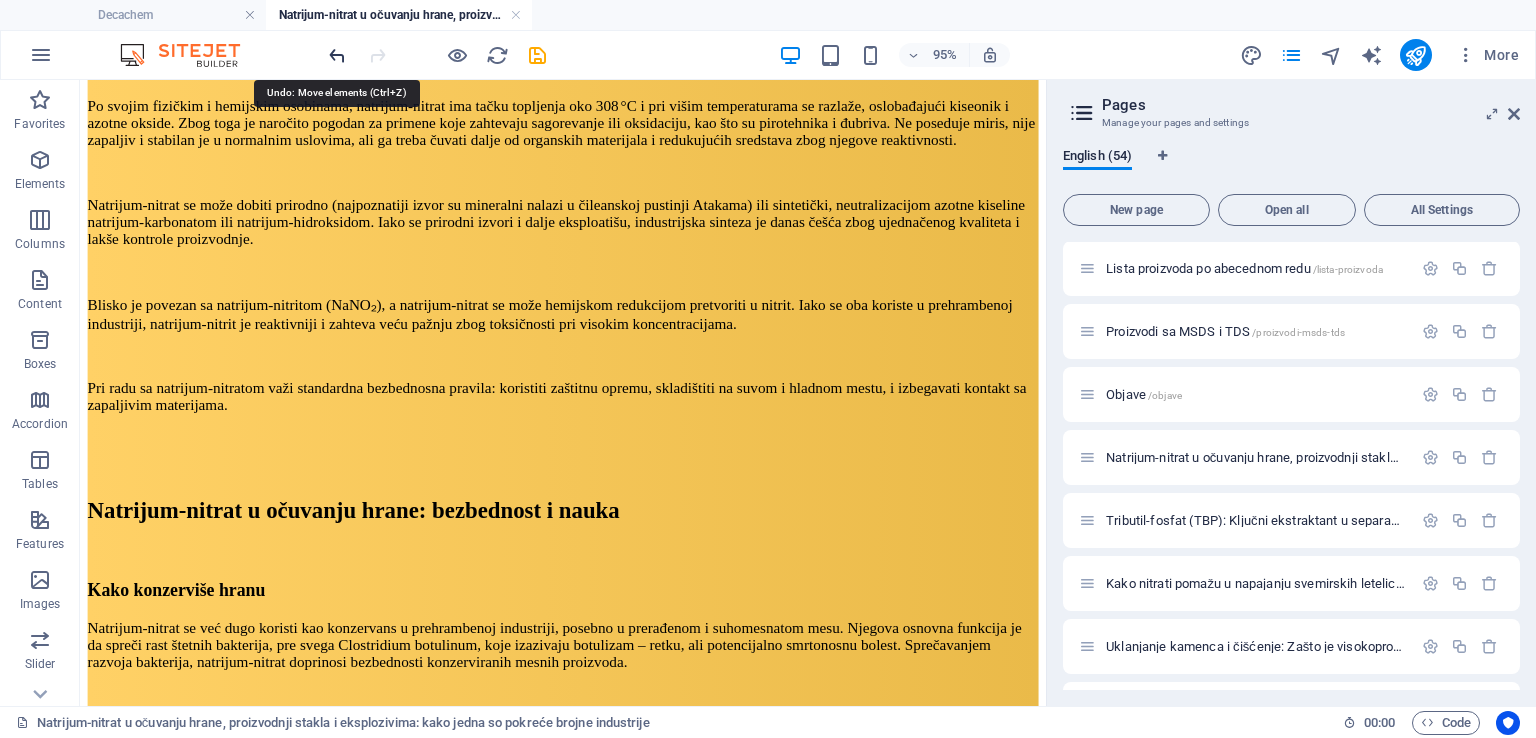 click at bounding box center (337, 55) 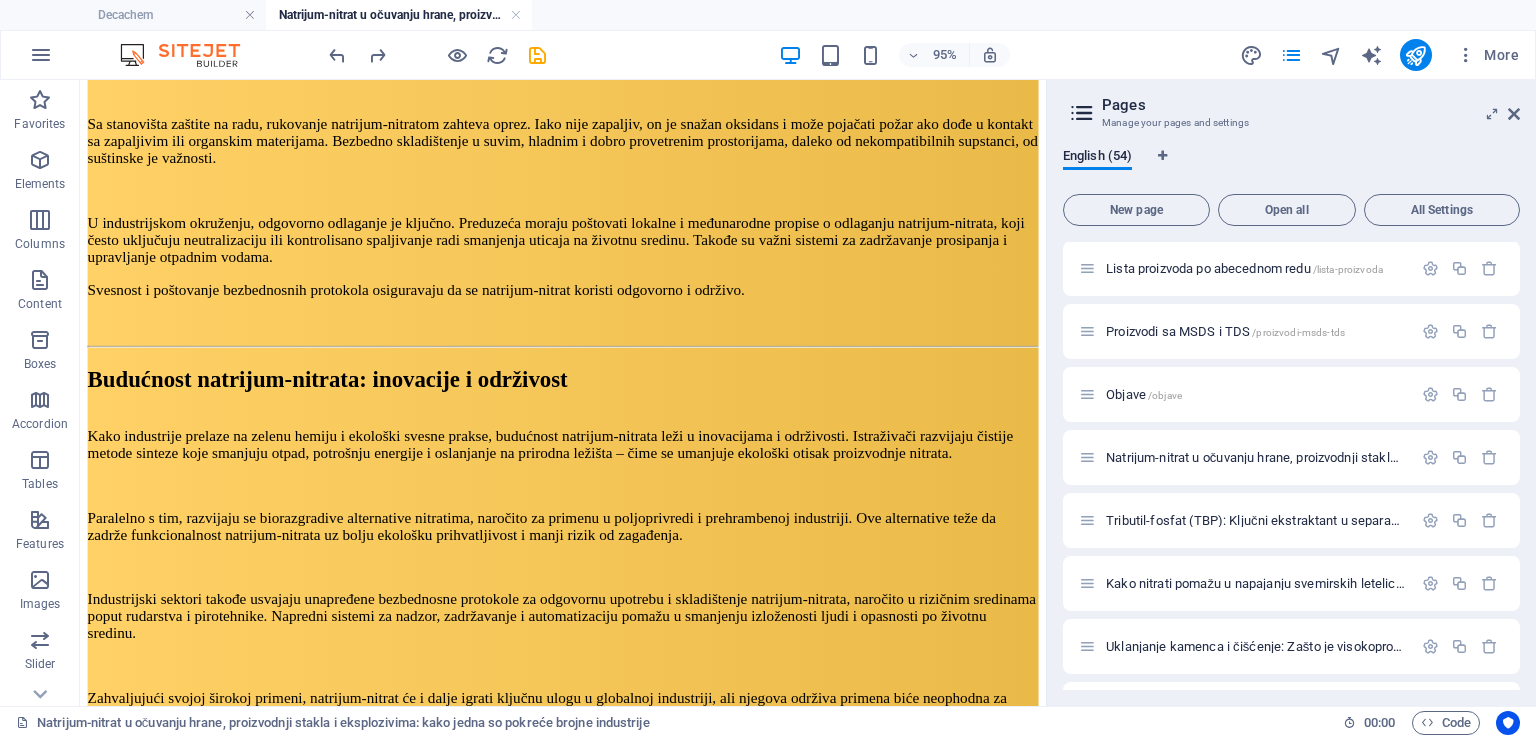 scroll, scrollTop: 5704, scrollLeft: 0, axis: vertical 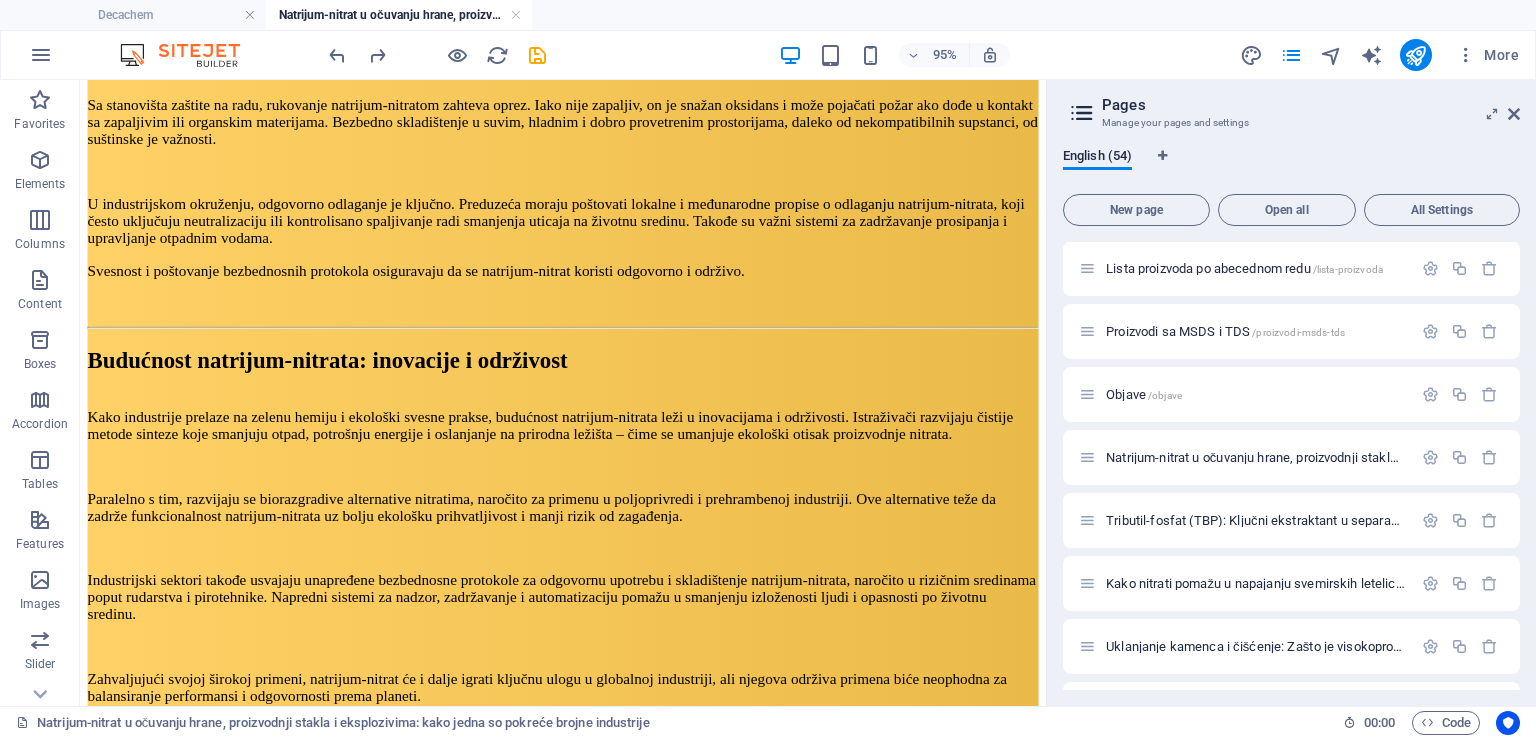 drag, startPoint x: 1086, startPoint y: 244, endPoint x: 1133, endPoint y: 661, distance: 419.64032 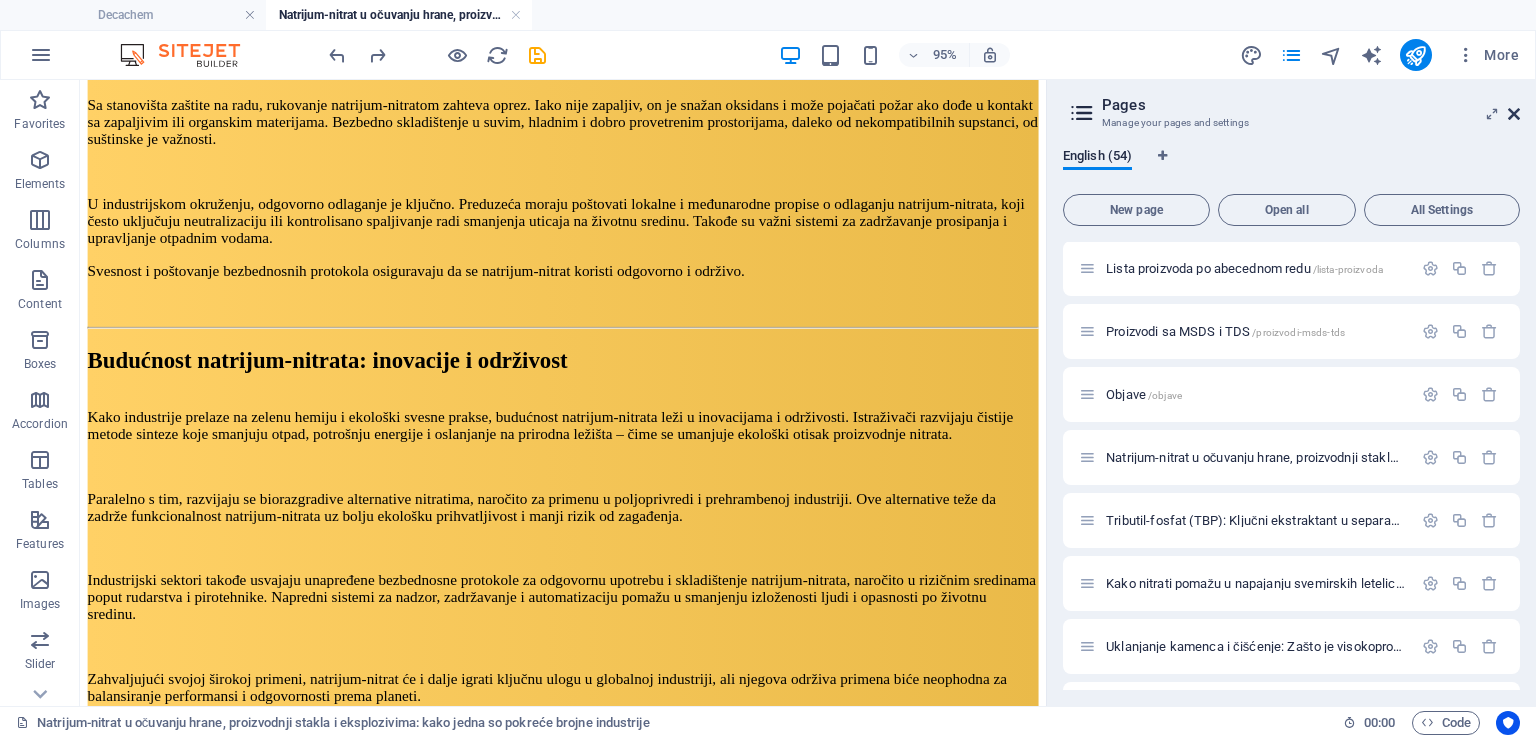 click at bounding box center [1514, 114] 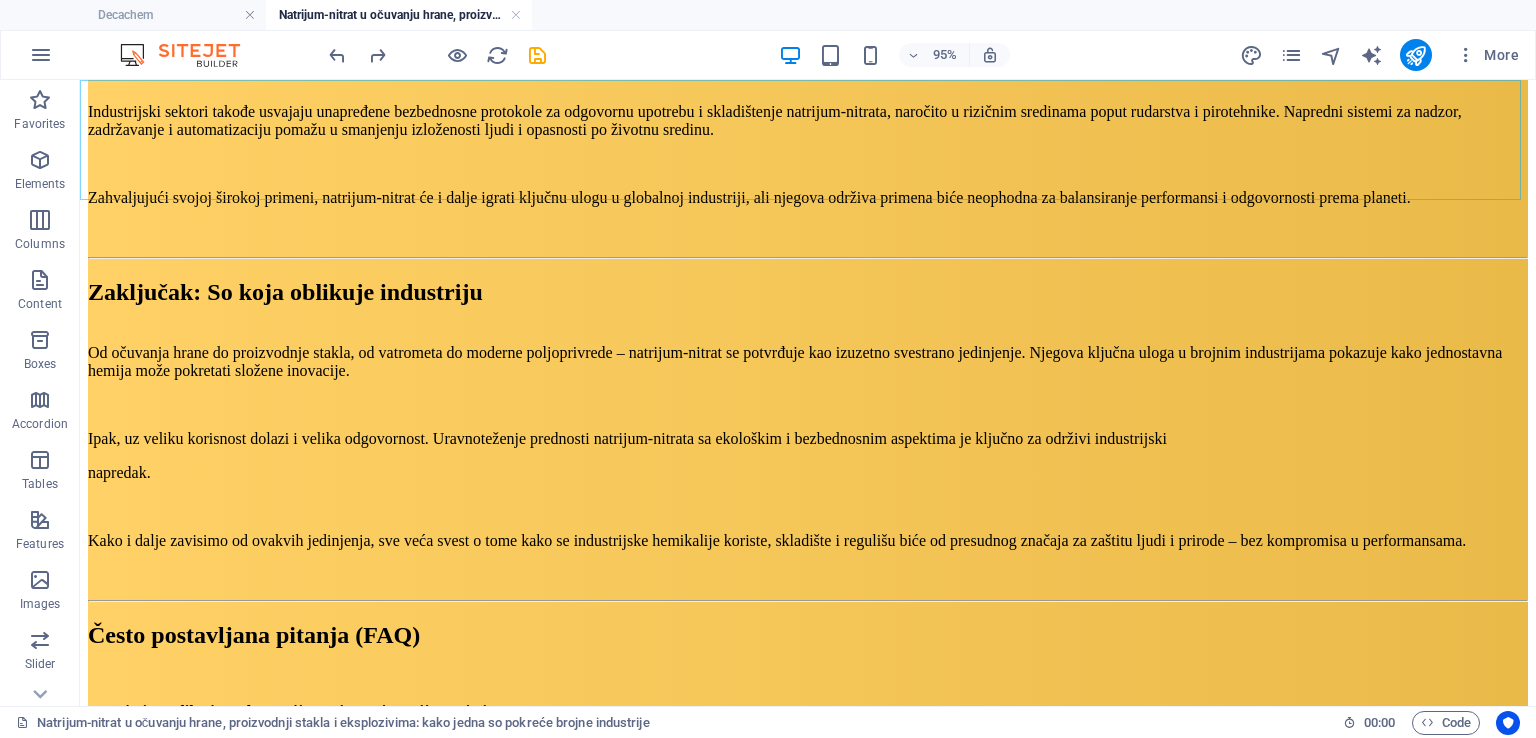 scroll, scrollTop: 5176, scrollLeft: 0, axis: vertical 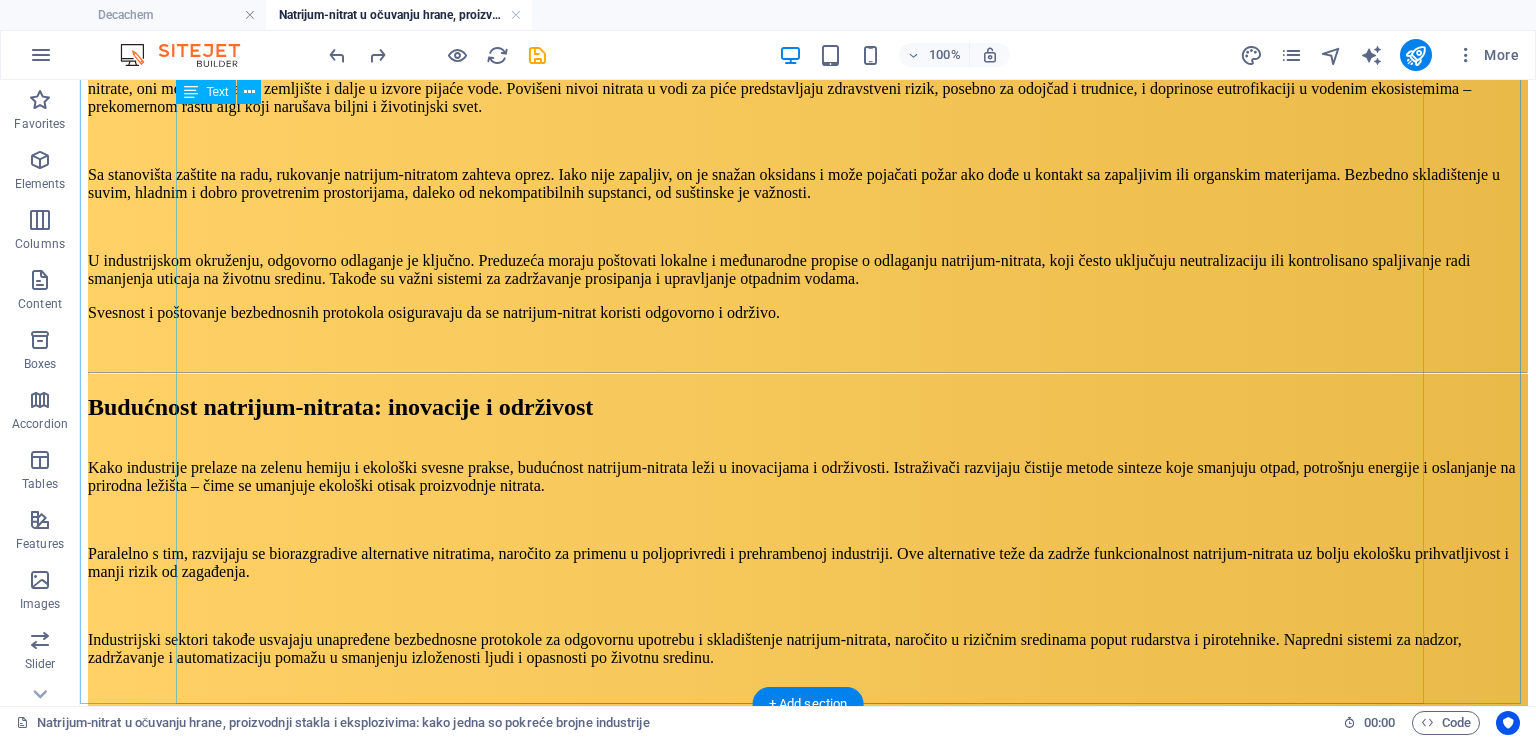 click on "Kontroverze i zdravstveni rizici Uprkos svojoj efikasnosti, upotreba nitrata u hrani izazvala je brojne zdravstvene rasprave. Jedna od zabrinutosti odnosi se na to da se natrijum-nitrat može pretvoriti u natrijum-nitrit, koji pod određenim uslovima (posebno pri visokoj temperaturi) može formirati nitrozamine – grupu jedinjenja koja su u studijama na životinjama povezana sa razvojem raka. Iako se istraživanja i dalje sprovode, organizacije poput Svetske zdravstvene organizacije (SZO) i  američke Uprave za hranu i lekove  (FDA) priznaju potencijalne rizike i propisale su stroge regulatorne granice za nivoe nitrata i nitrita u prehrambenim proizvodima. Savremene metode prerade i upotreba antioksidanata poput vitamina C pomažu u smanjenju stvaranja nitrozamina, čime je upotreba natrijum-nitrata danas bezbednija nego ranije. Namirnice koje sadrže natrijum-nitrat Natrijum-nitrat se najčešće nalazi u suhomesnatim i prerađenim mesnim proizvodima. Tipični primeri uključuju: Slanina Kobasice i viršle" at bounding box center (808, -457) 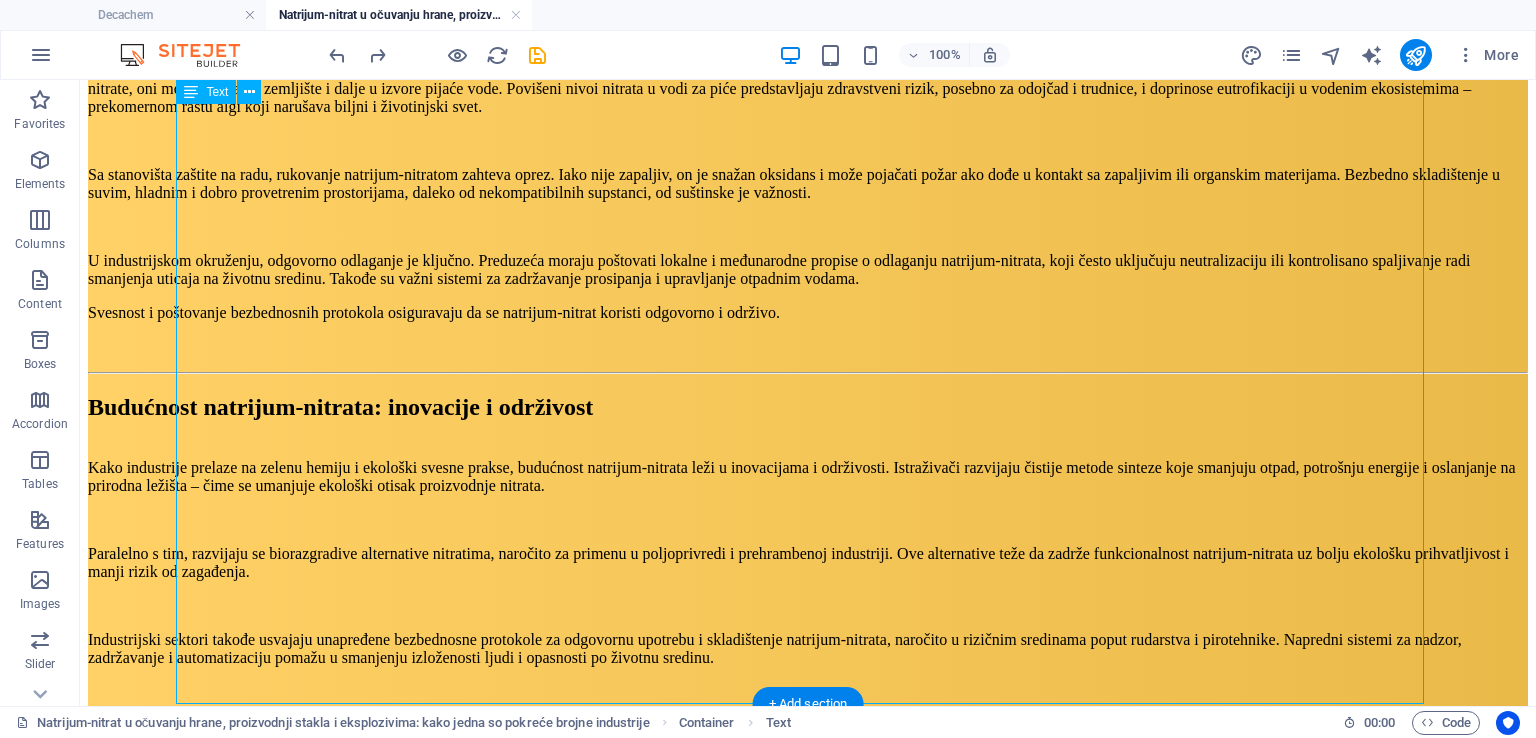 click on "Kontroverze i zdravstveni rizici Uprkos svojoj efikasnosti, upotreba nitrata u hrani izazvala je brojne zdravstvene rasprave. Jedna od zabrinutosti odnosi se na to da se natrijum-nitrat može pretvoriti u natrijum-nitrit, koji pod određenim uslovima (posebno pri visokoj temperaturi) može formirati nitrozamine – grupu jedinjenja koja su u studijama na životinjama povezana sa razvojem raka. Iako se istraživanja i dalje sprovode, organizacije poput Svetske zdravstvene organizacije (SZO) i  američke Uprave za hranu i lekove  (FDA) priznaju potencijalne rizike i propisale su stroge regulatorne granice za nivoe nitrata i nitrita u prehrambenim proizvodima. Savremene metode prerade i upotreba antioksidanata poput vitamina C pomažu u smanjenju stvaranja nitrozamina, čime je upotreba natrijum-nitrata danas bezbednija nego ranije. Namirnice koje sadrže natrijum-nitrat Natrijum-nitrat se najčešće nalazi u suhomesnatim i prerađenim mesnim proizvodima. Tipični primeri uključuju: Slanina Kobasice i viršle" at bounding box center [808, -457] 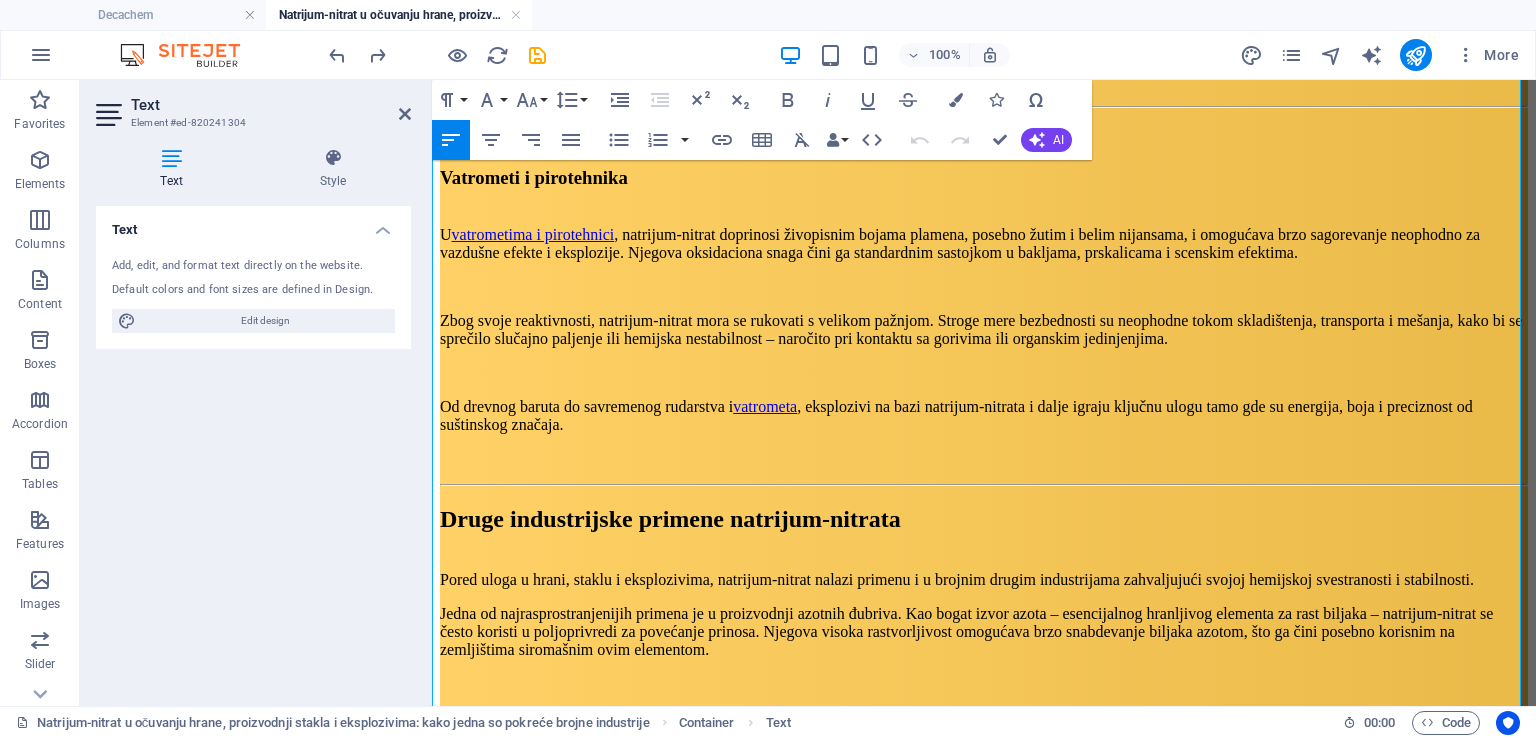 scroll, scrollTop: 5080, scrollLeft: 0, axis: vertical 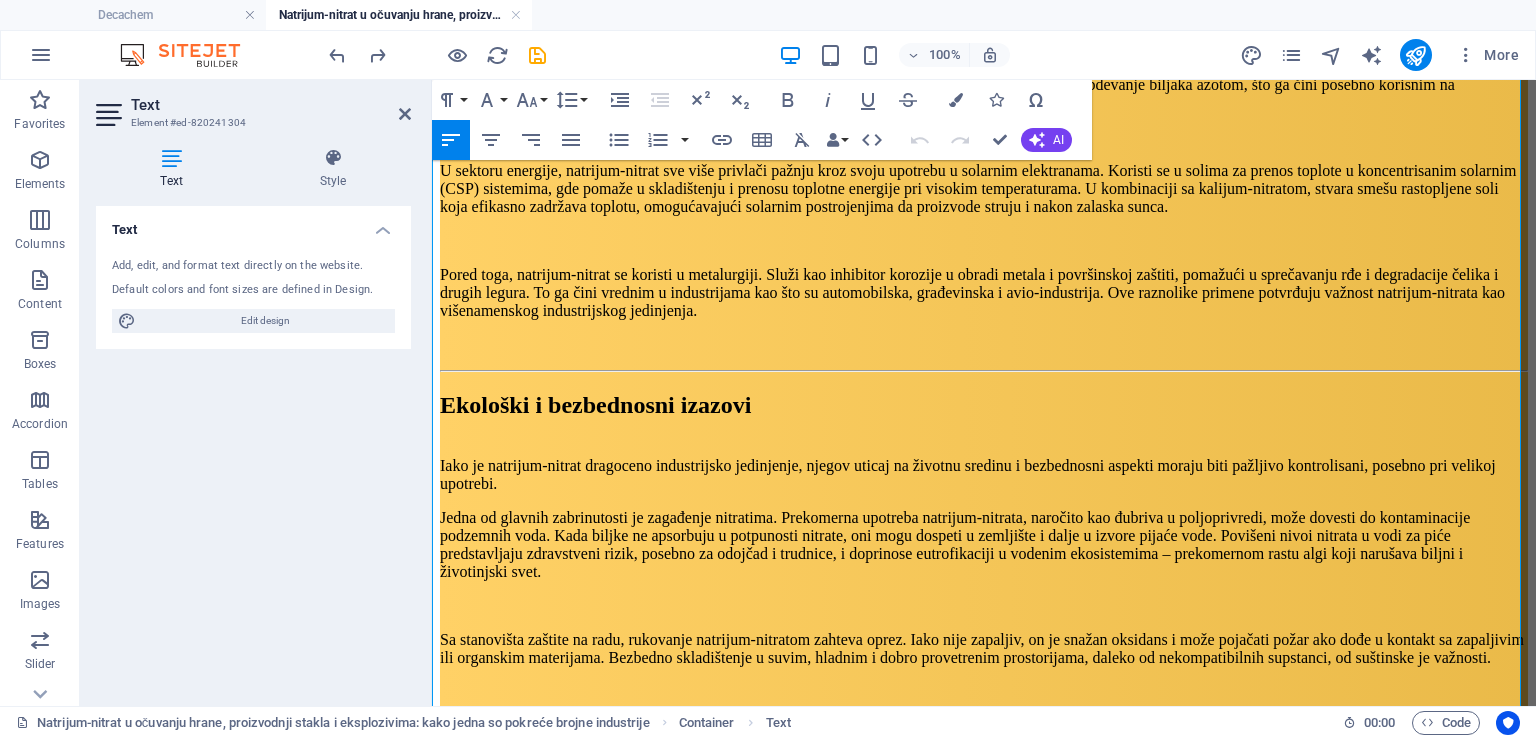 drag, startPoint x: 898, startPoint y: 645, endPoint x: 1094, endPoint y: 640, distance: 196.06377 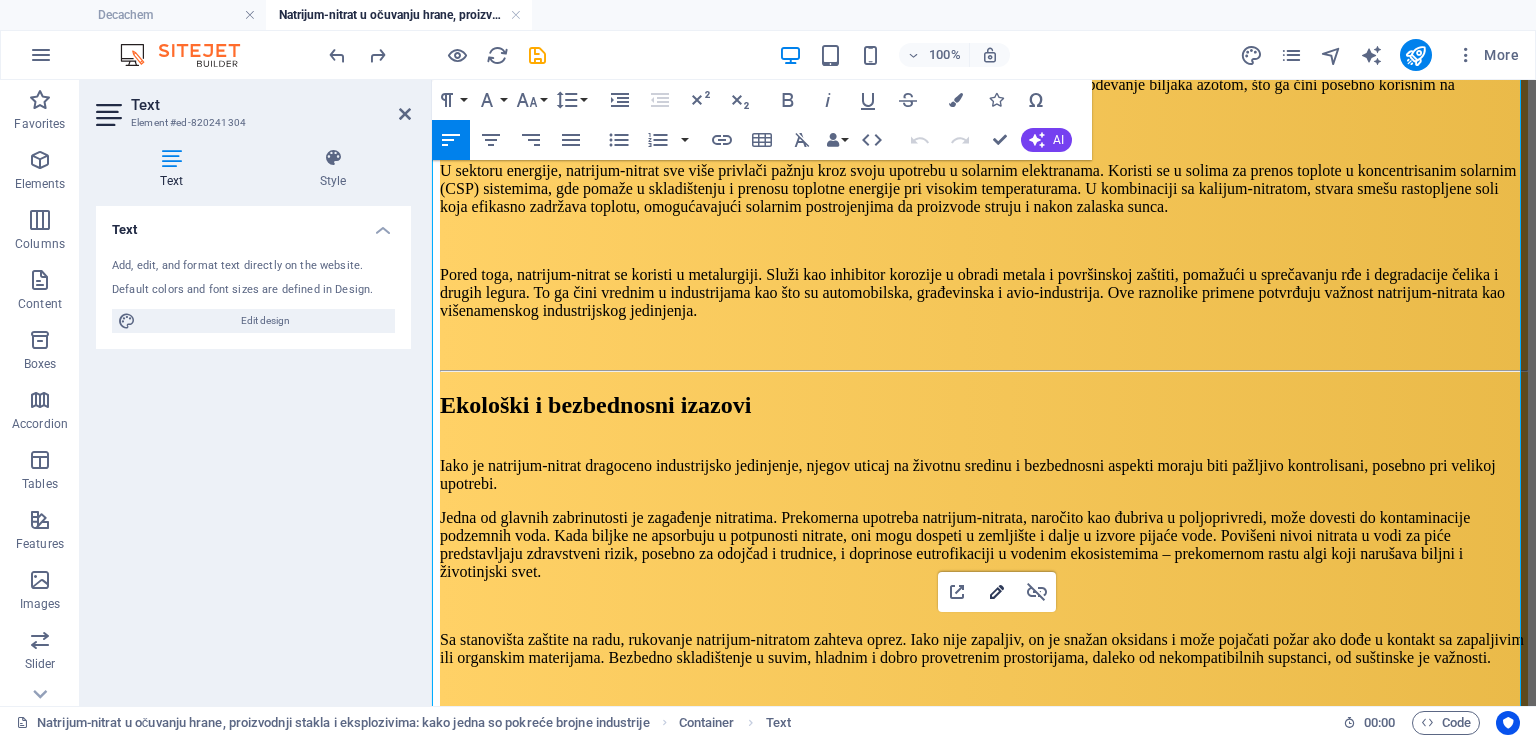 click 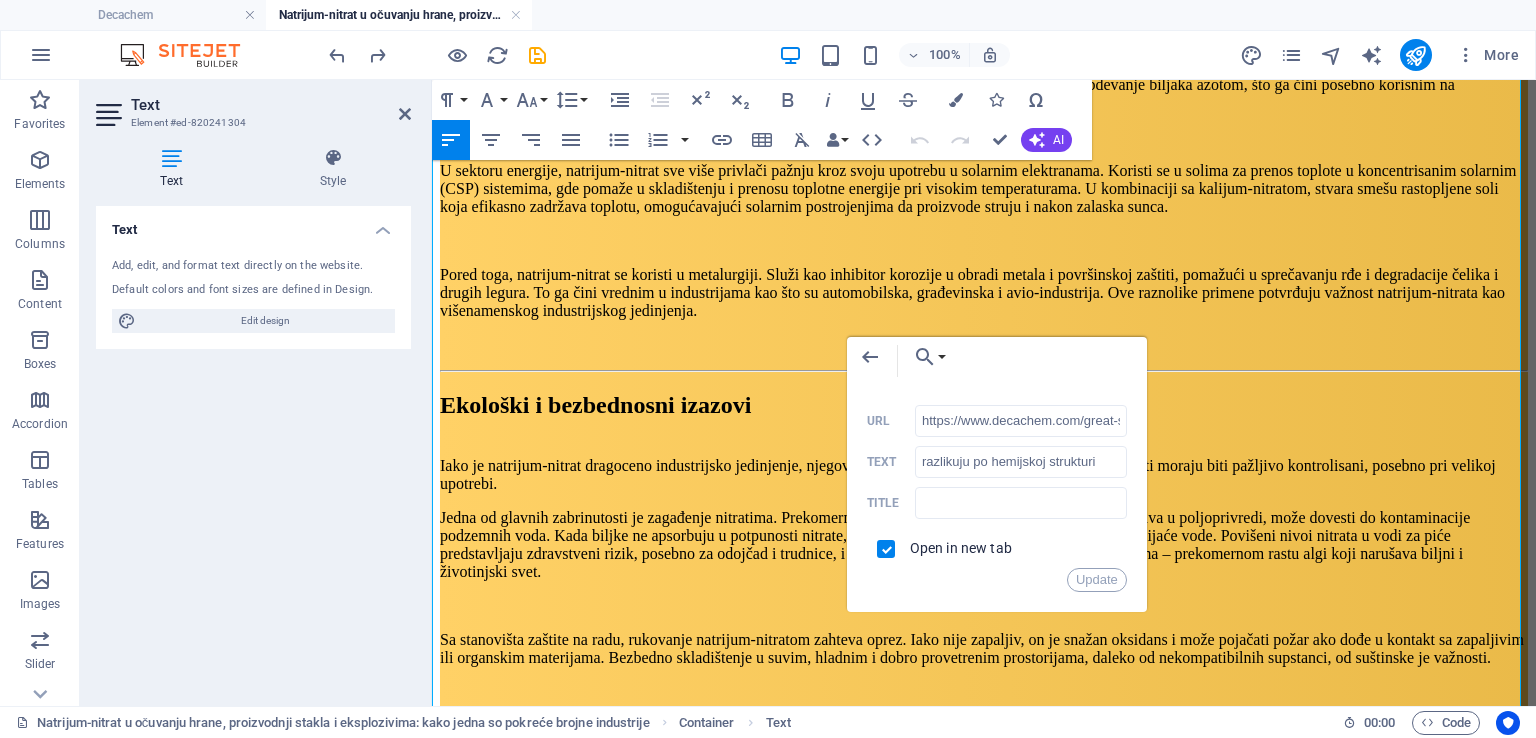 scroll, scrollTop: 0, scrollLeft: 387, axis: horizontal 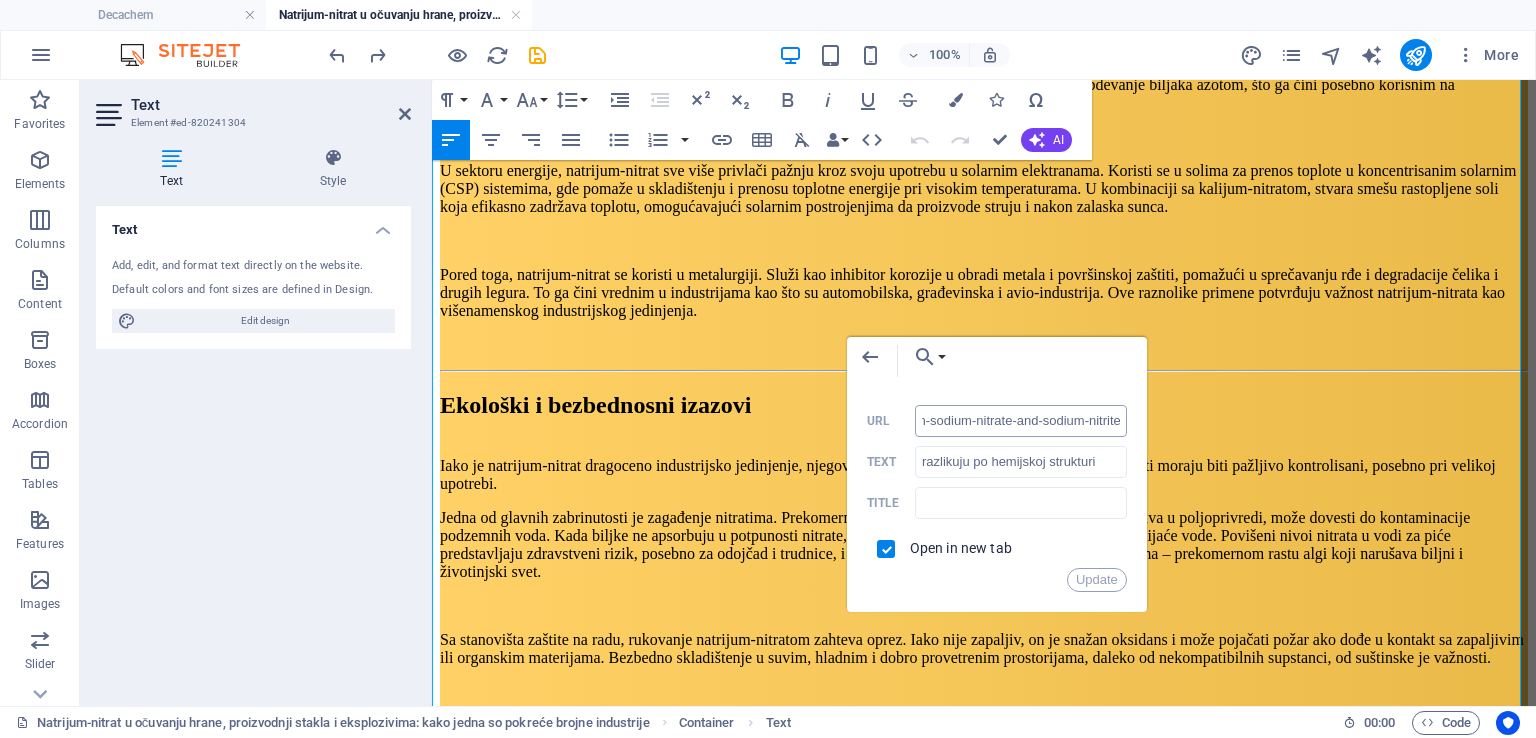 click on "https://www.decachem.com/great-salt-confusion-difference-between-sodium-nitrate-and-sodium-nitrite" at bounding box center (1021, 421) 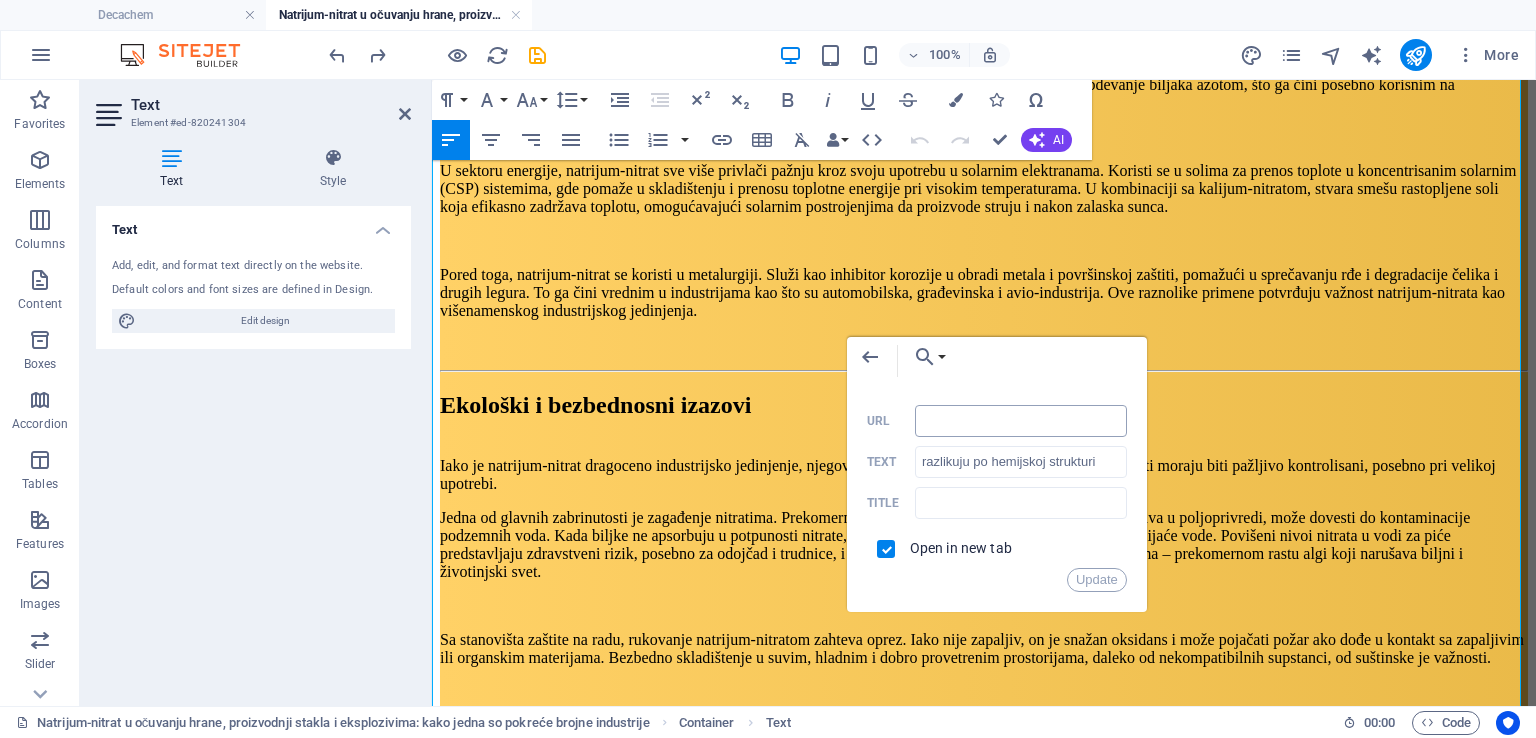 scroll, scrollTop: 0, scrollLeft: 0, axis: both 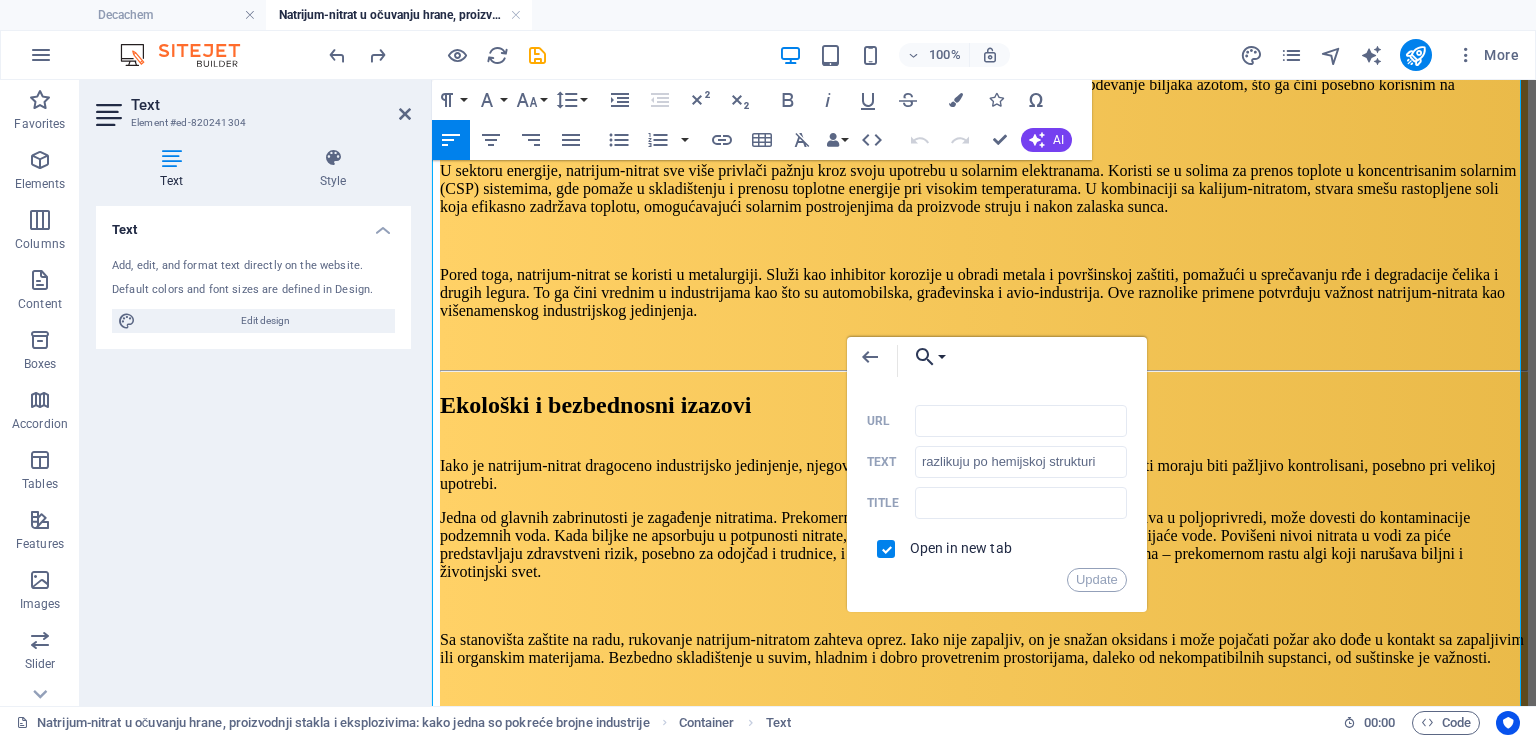 type 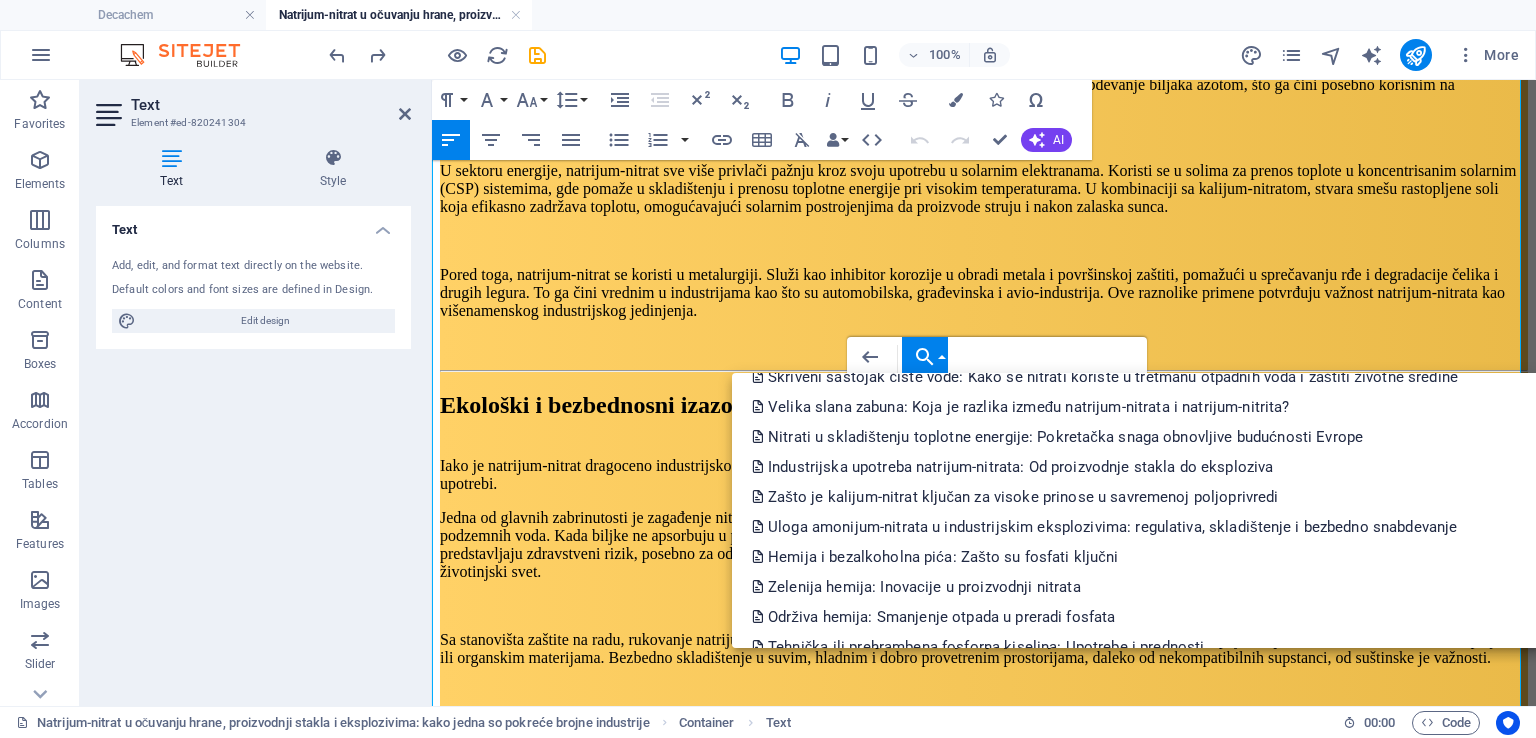 scroll, scrollTop: 625, scrollLeft: 0, axis: vertical 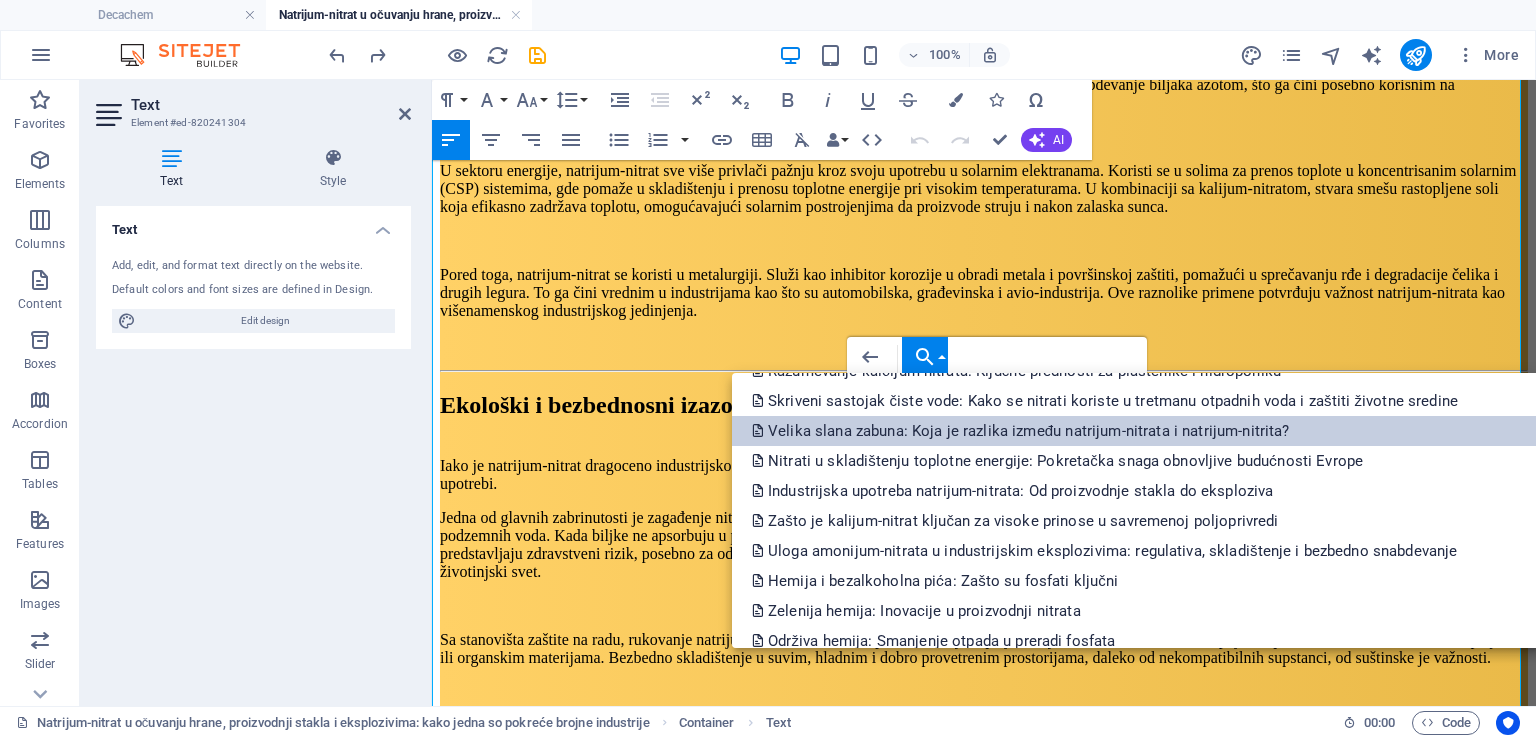 click on "Velika slana zabuna: Koja je razlika između natrijum-nitrata i natrijum-nitrita?" at bounding box center (1022, 431) 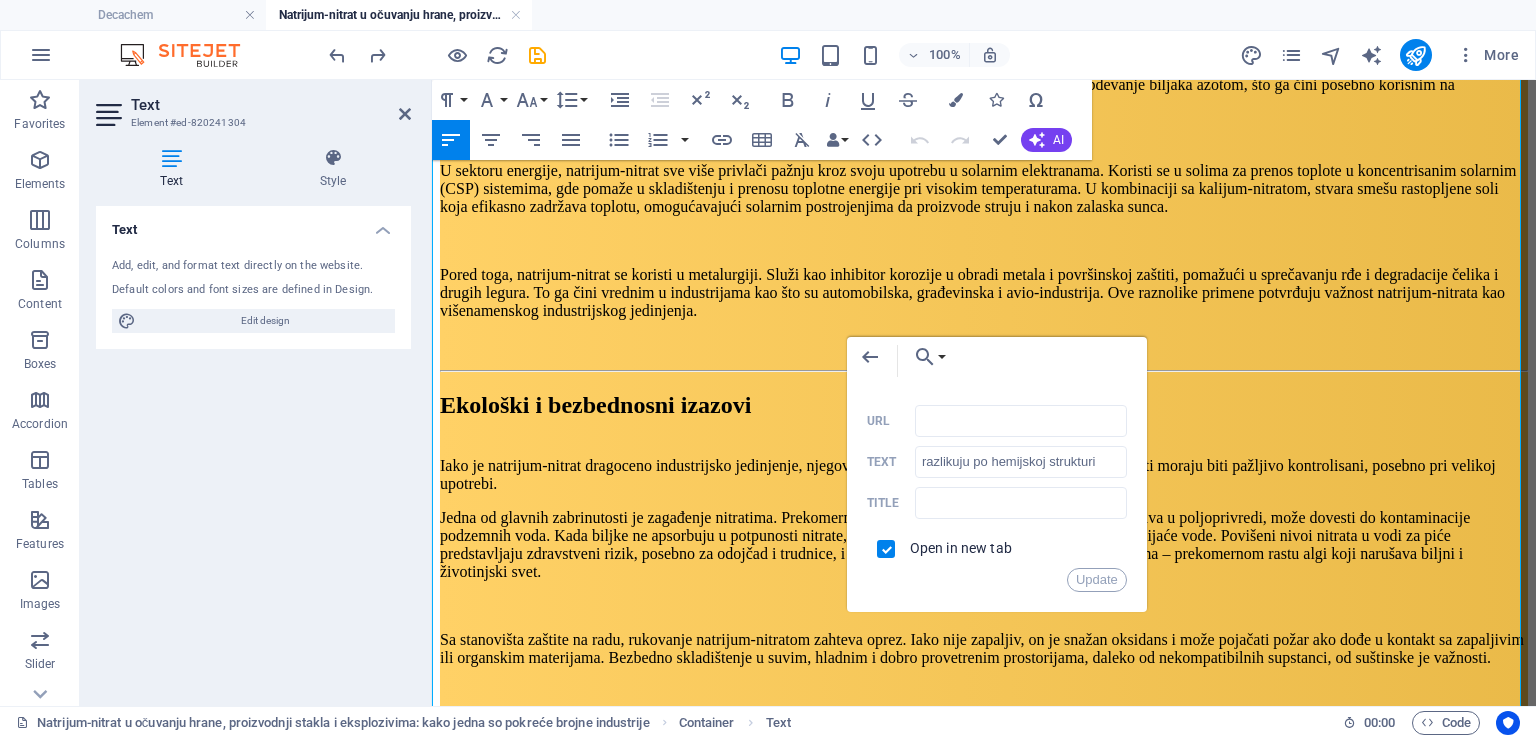 click on "Open in new tab" at bounding box center [961, 548] 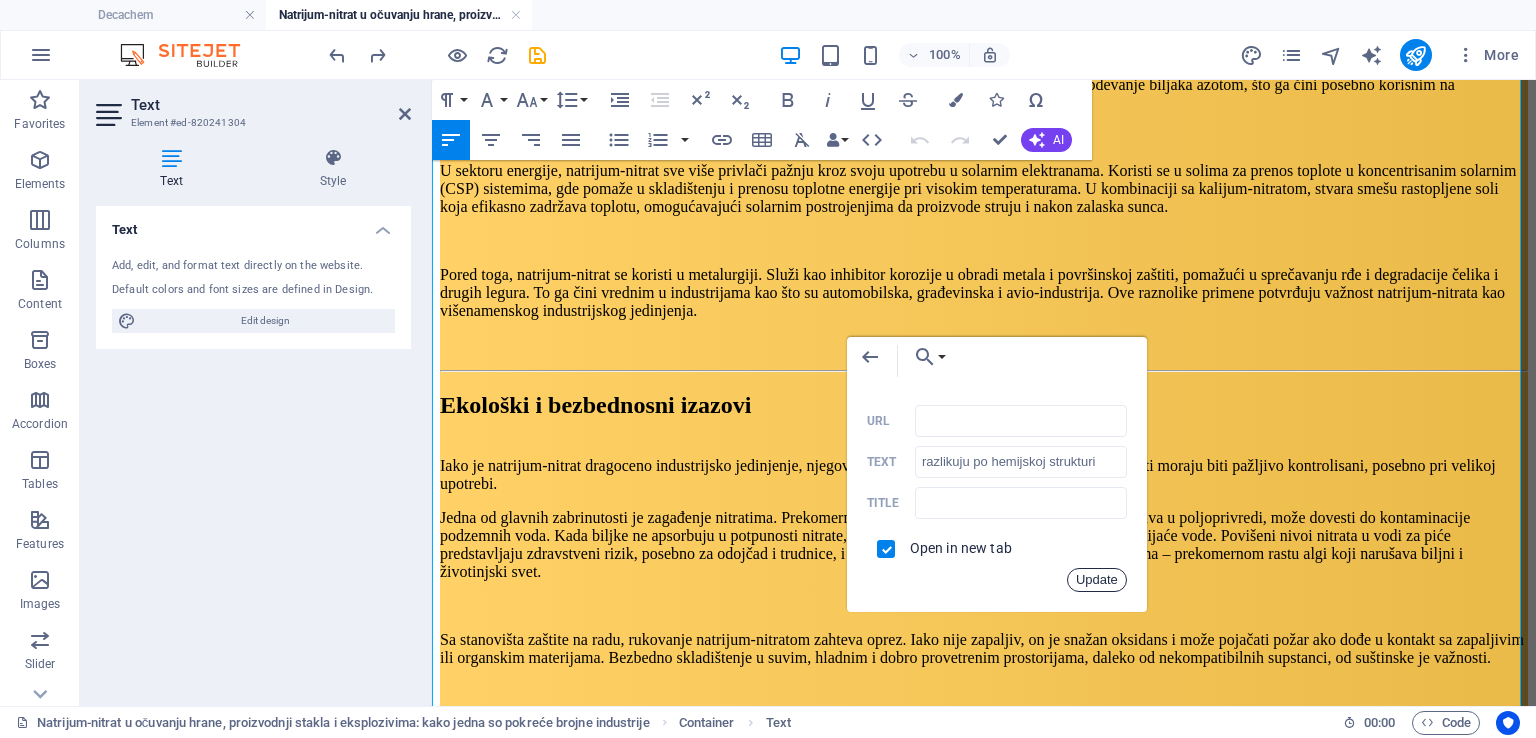 click on "Update" at bounding box center (1097, 580) 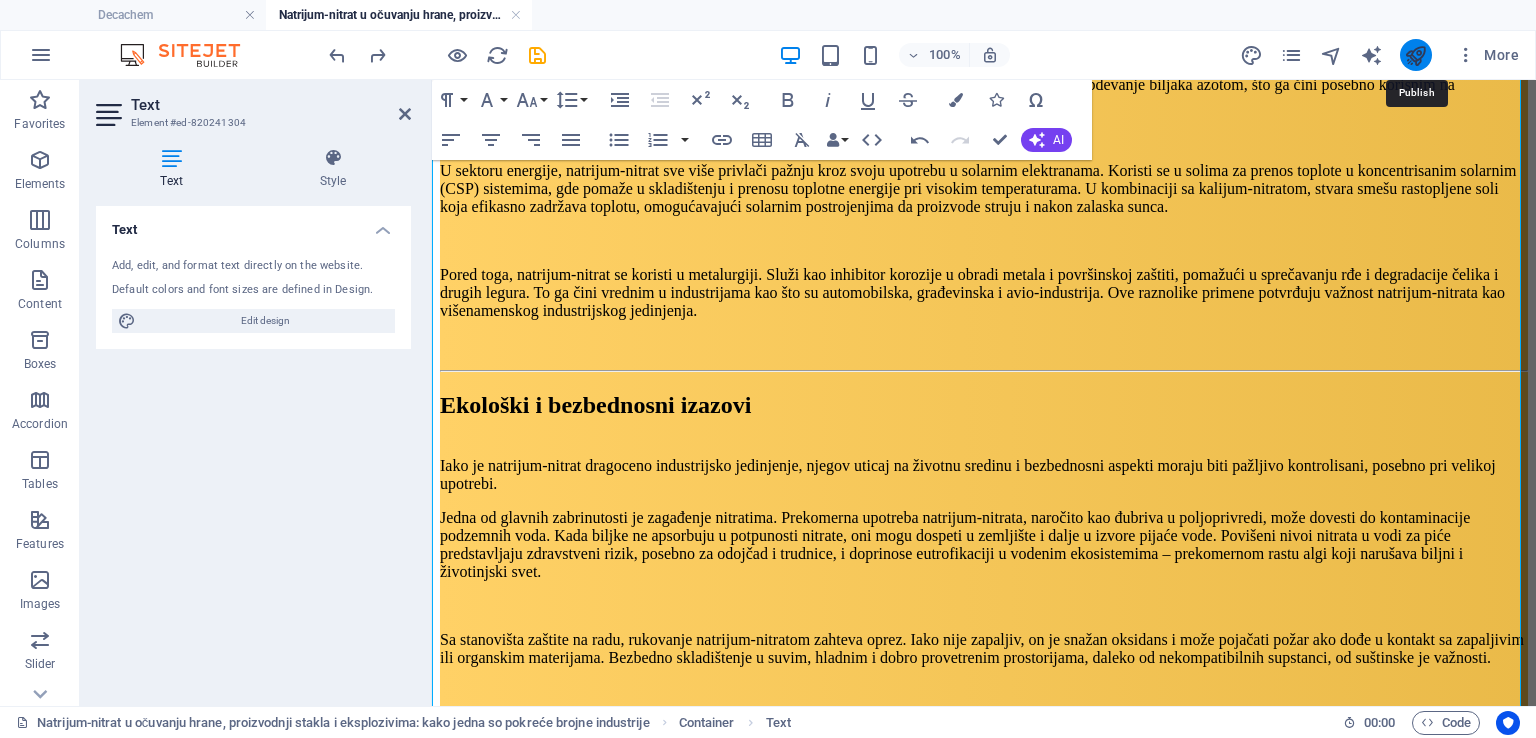 click at bounding box center [1415, 55] 